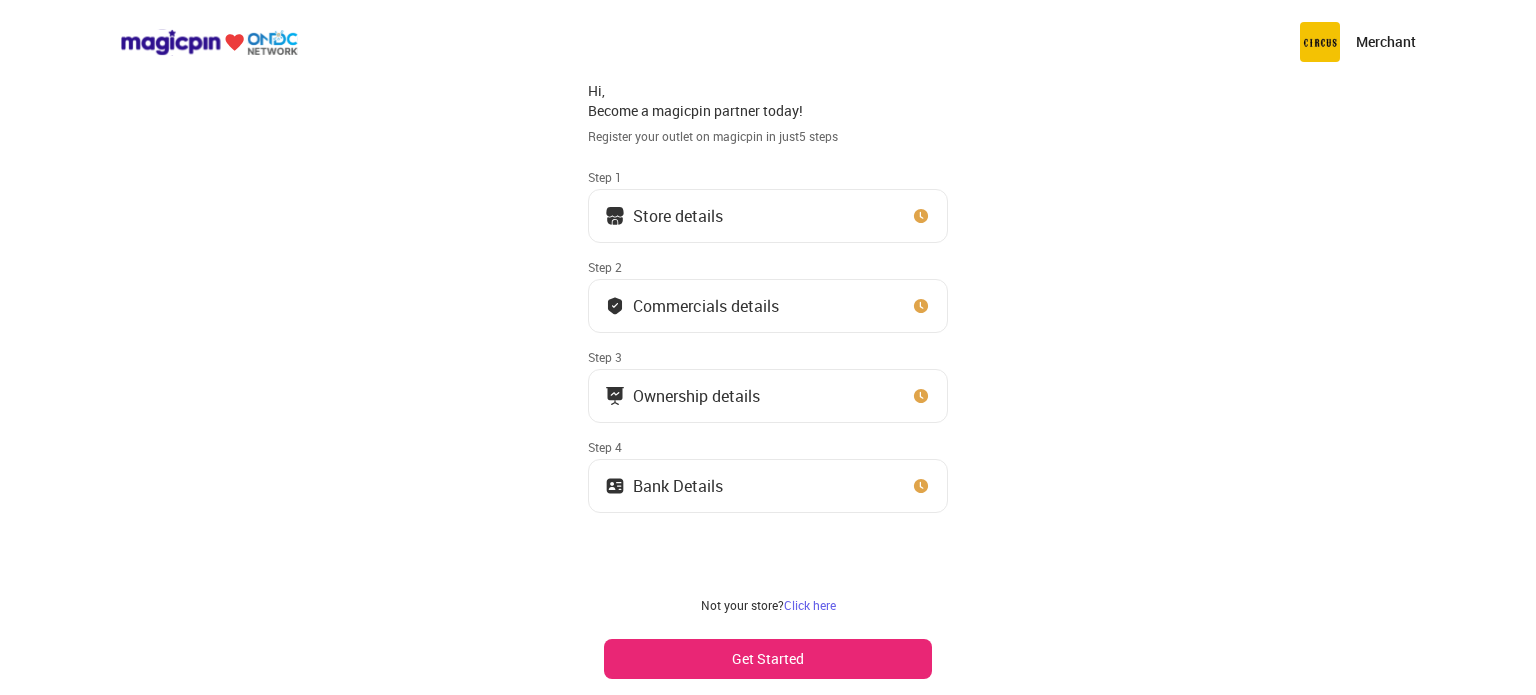 scroll, scrollTop: 0, scrollLeft: 0, axis: both 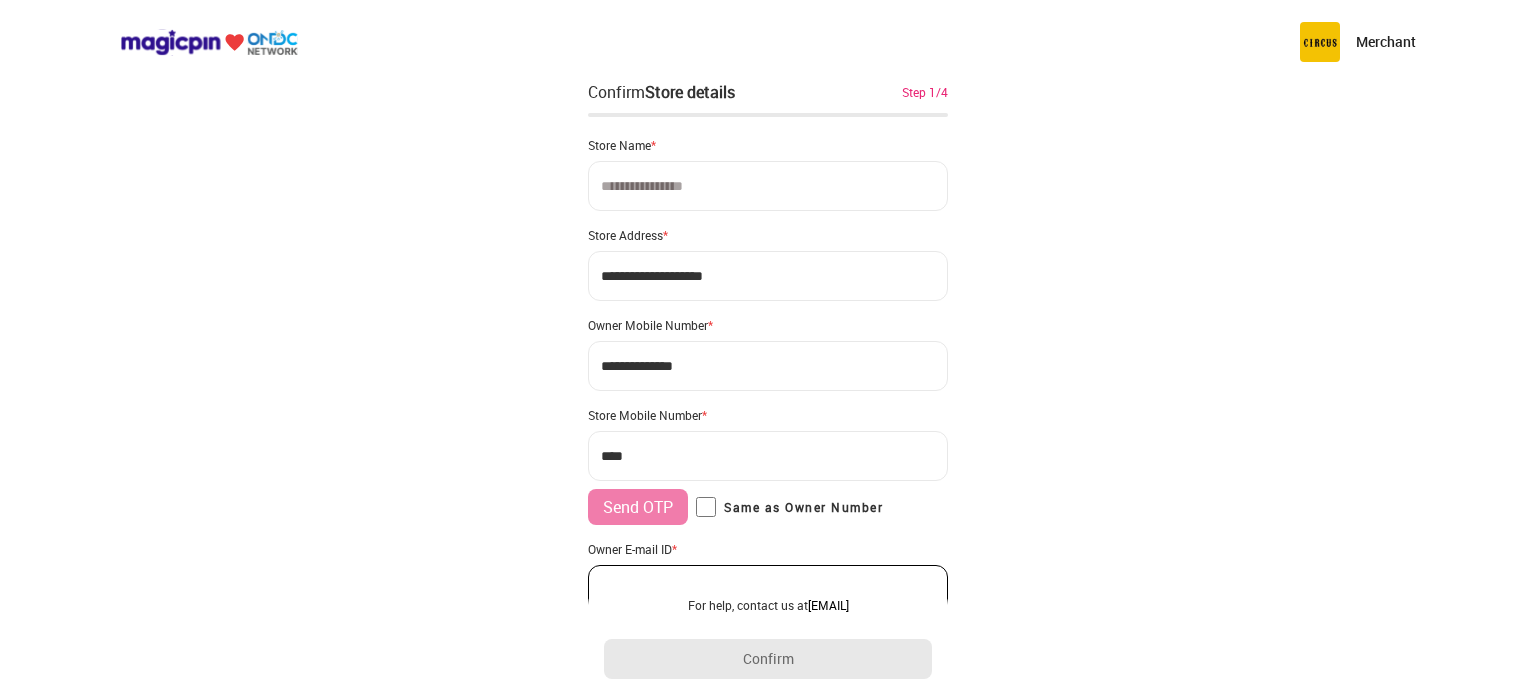 click at bounding box center [768, 186] 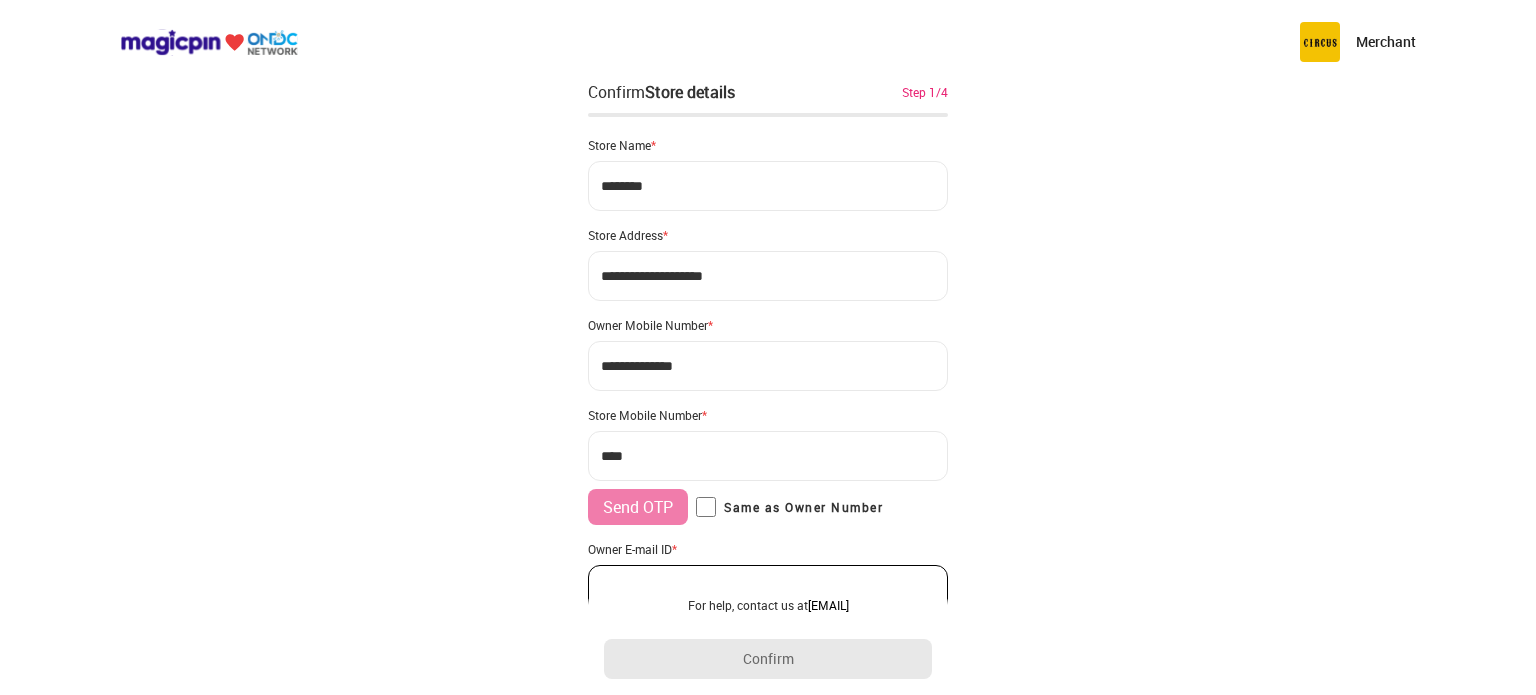 type on "********" 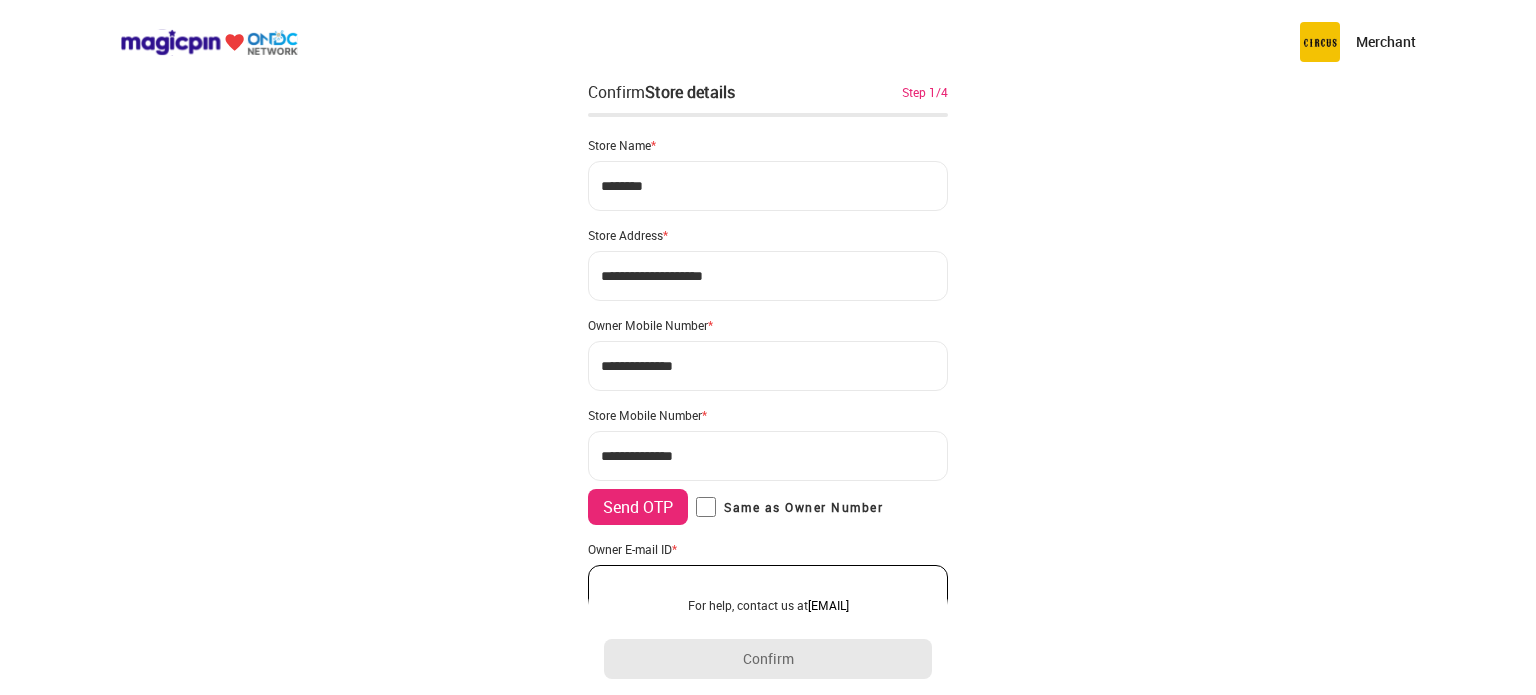 type on "**********" 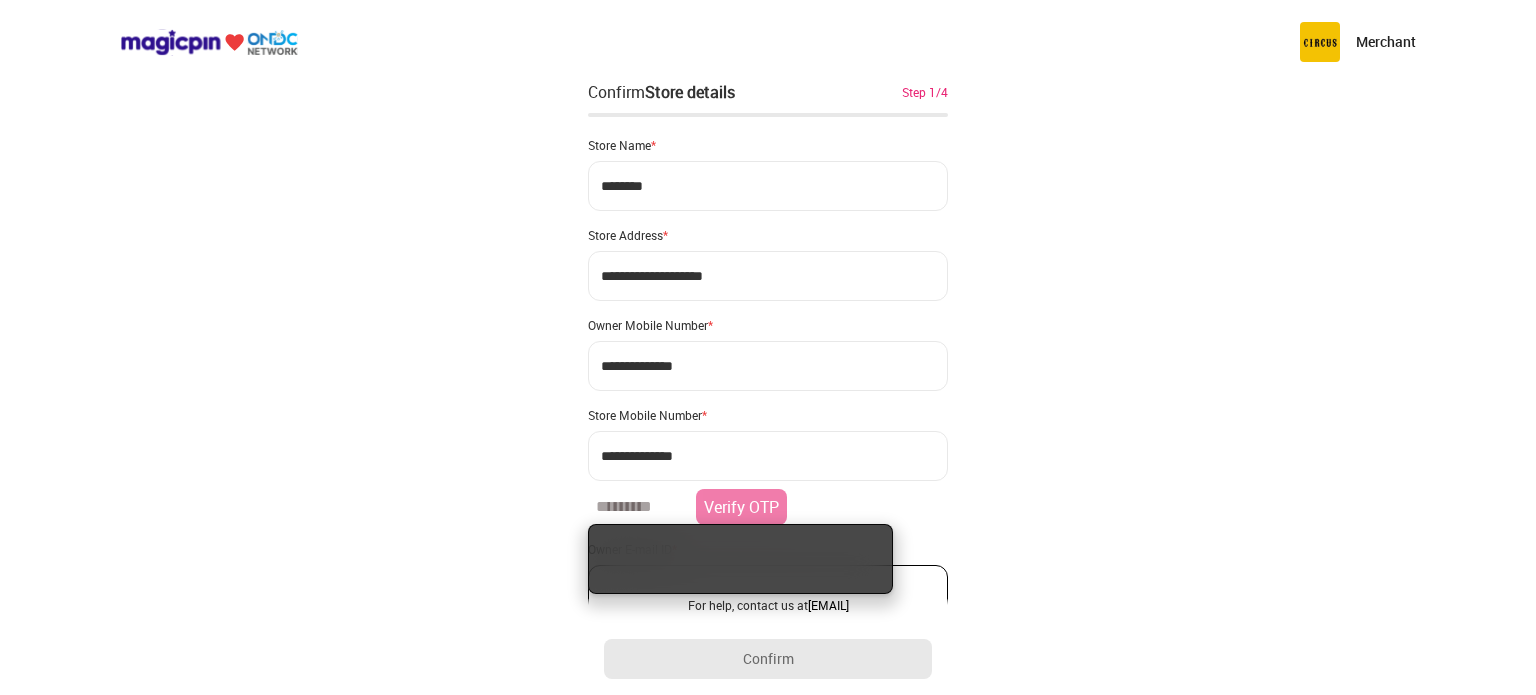 click at bounding box center (638, 507) 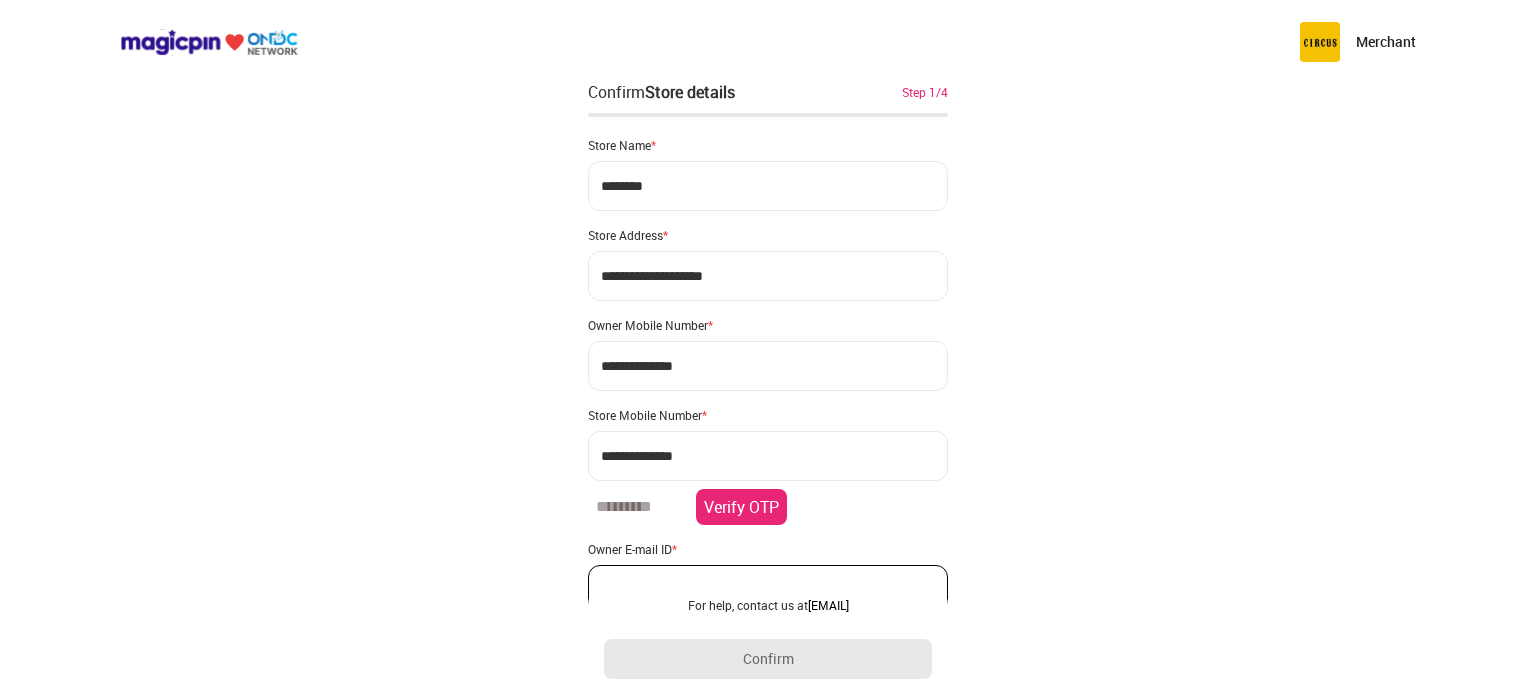 type on "******" 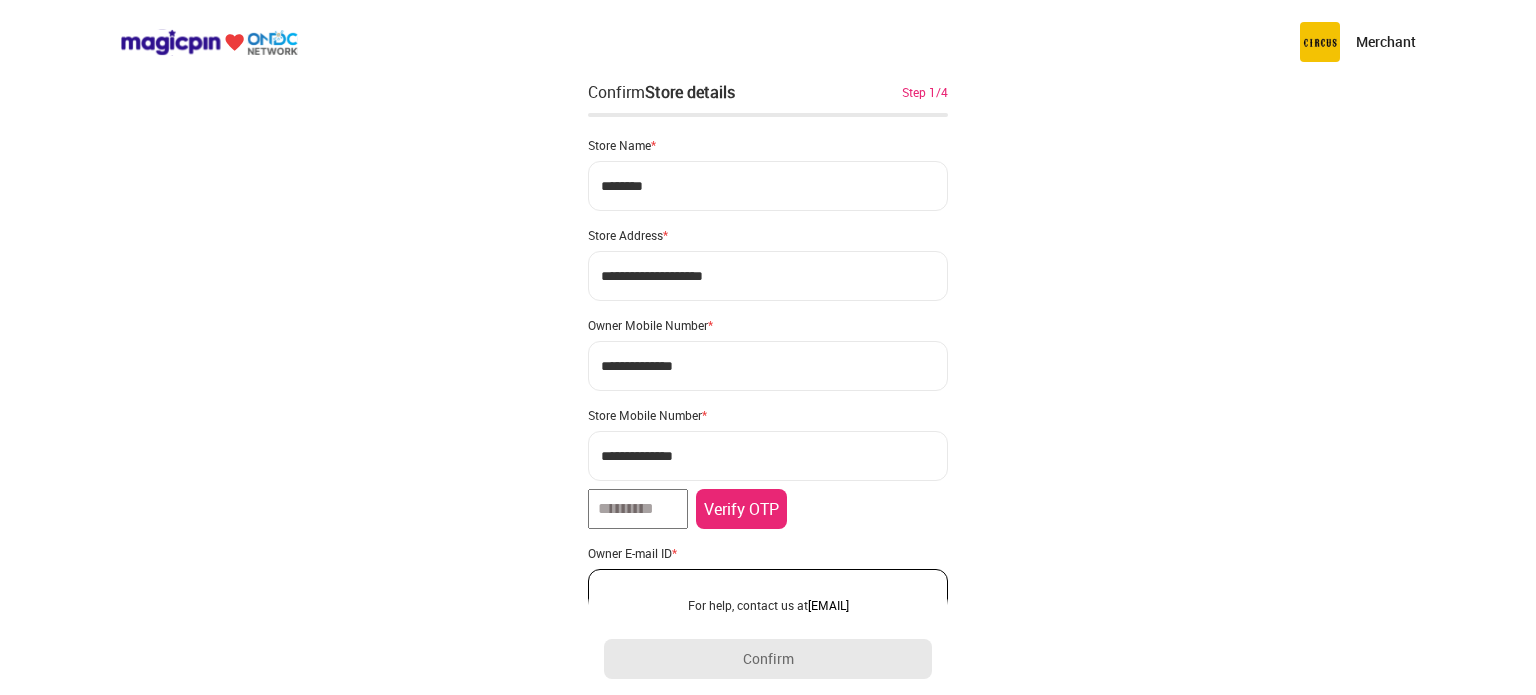click on "Verify OTP" at bounding box center (741, 509) 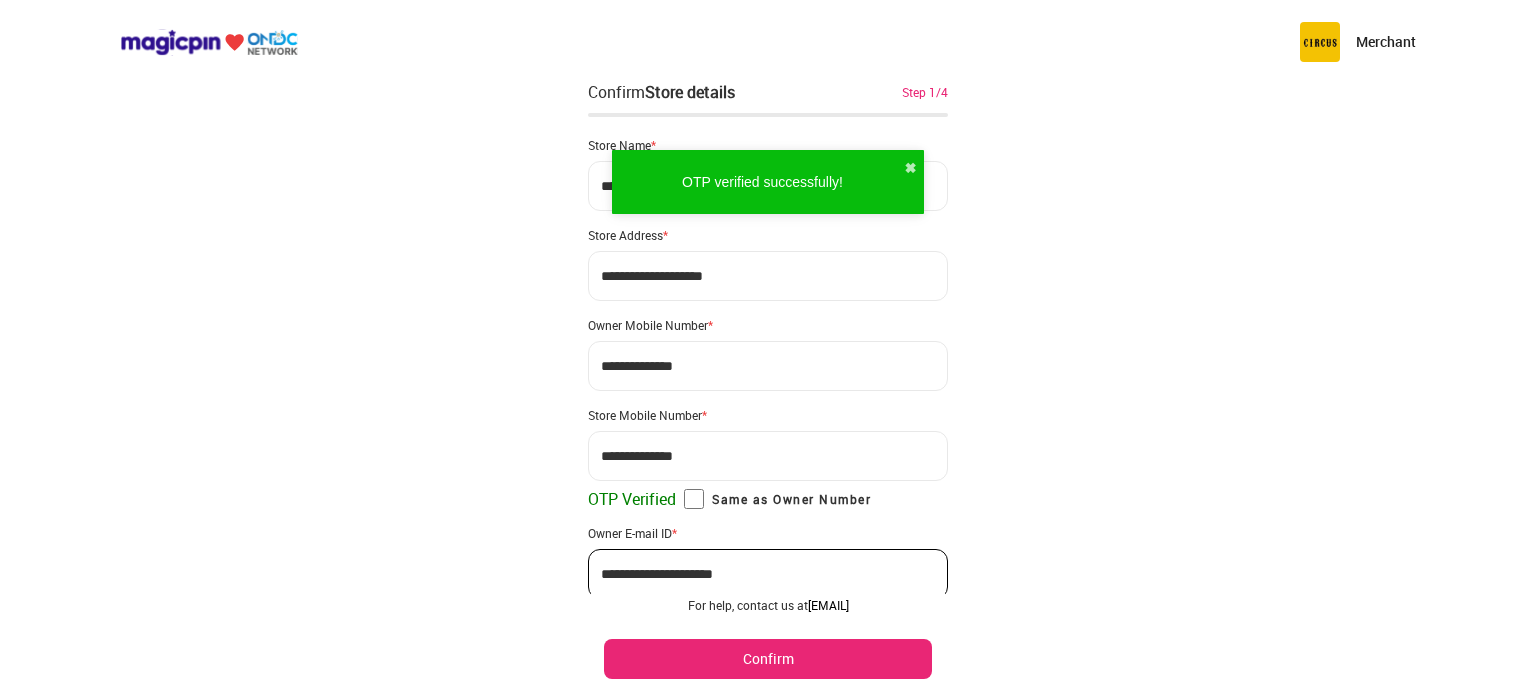 scroll, scrollTop: 81, scrollLeft: 0, axis: vertical 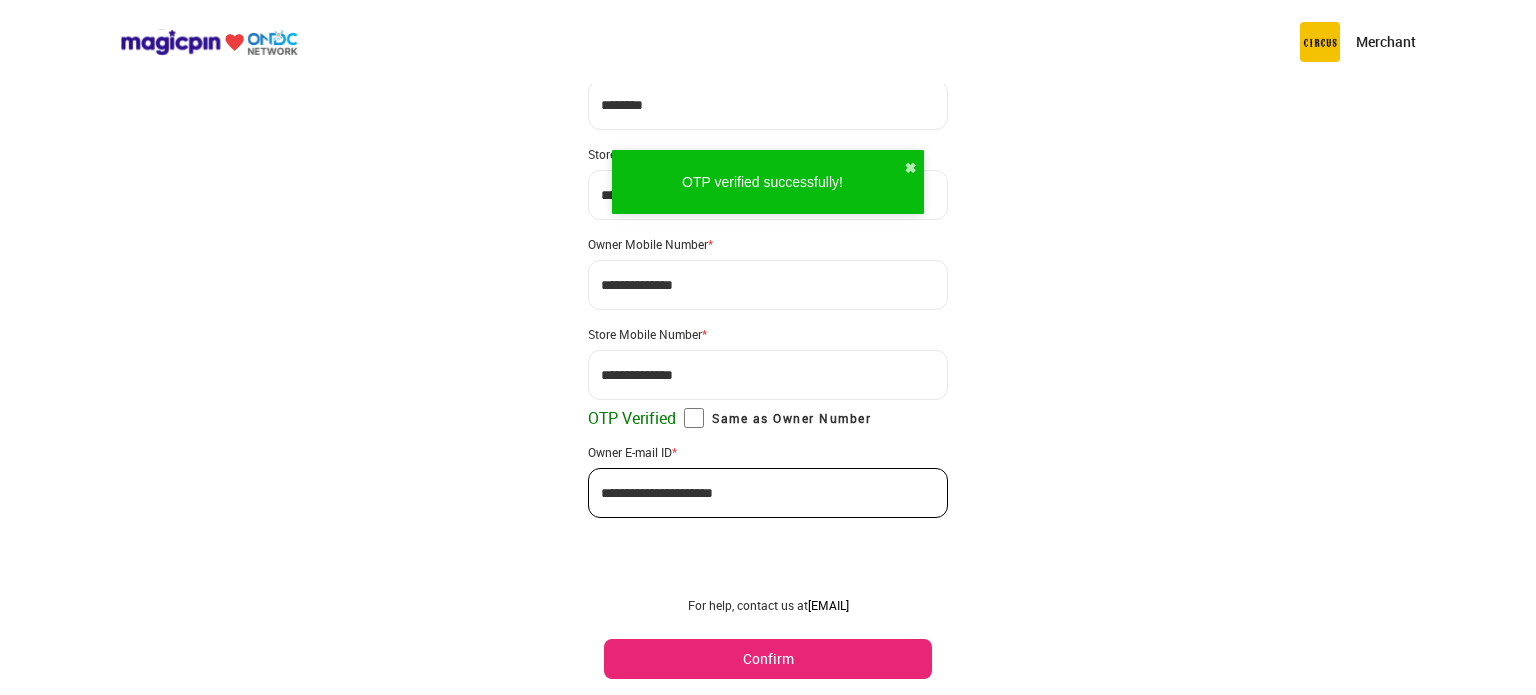 click on "Confirm" at bounding box center [768, 659] 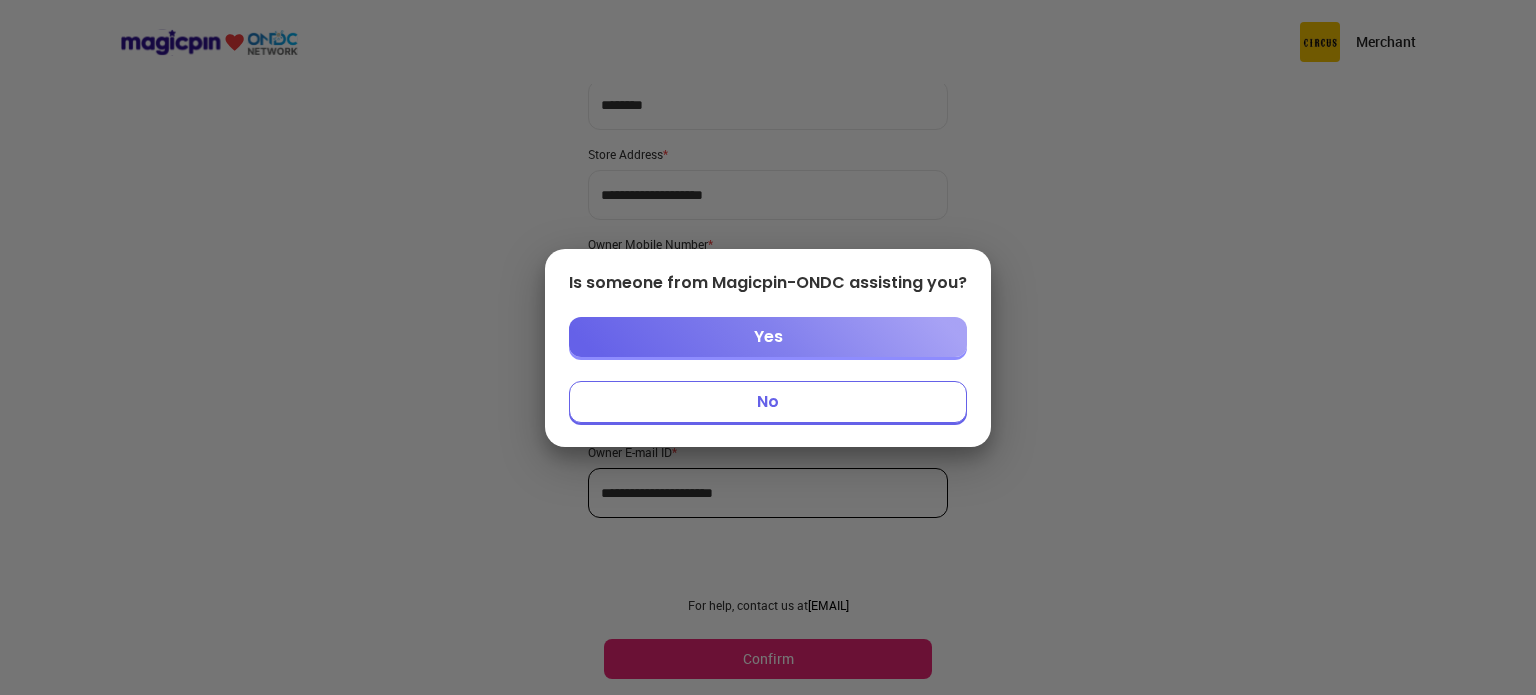 click on "No" at bounding box center (768, 402) 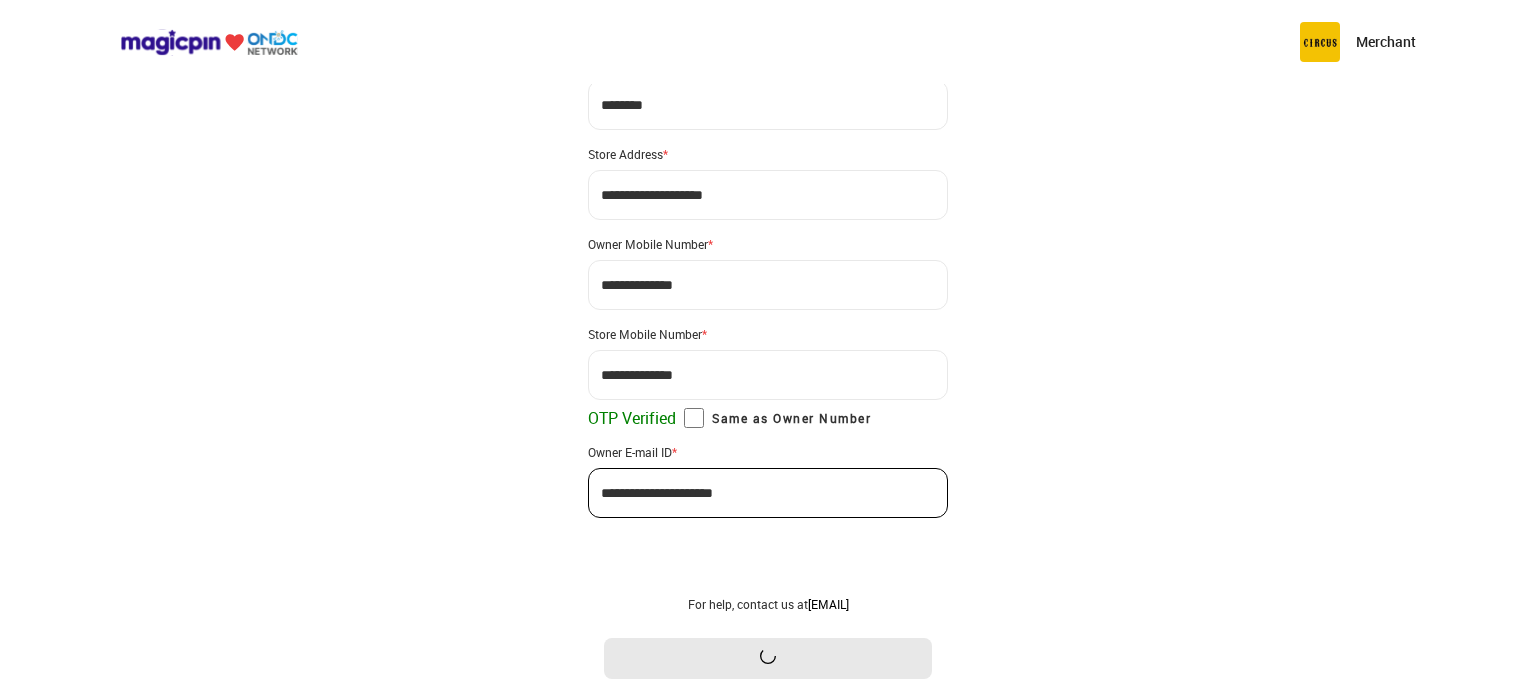 scroll, scrollTop: 0, scrollLeft: 0, axis: both 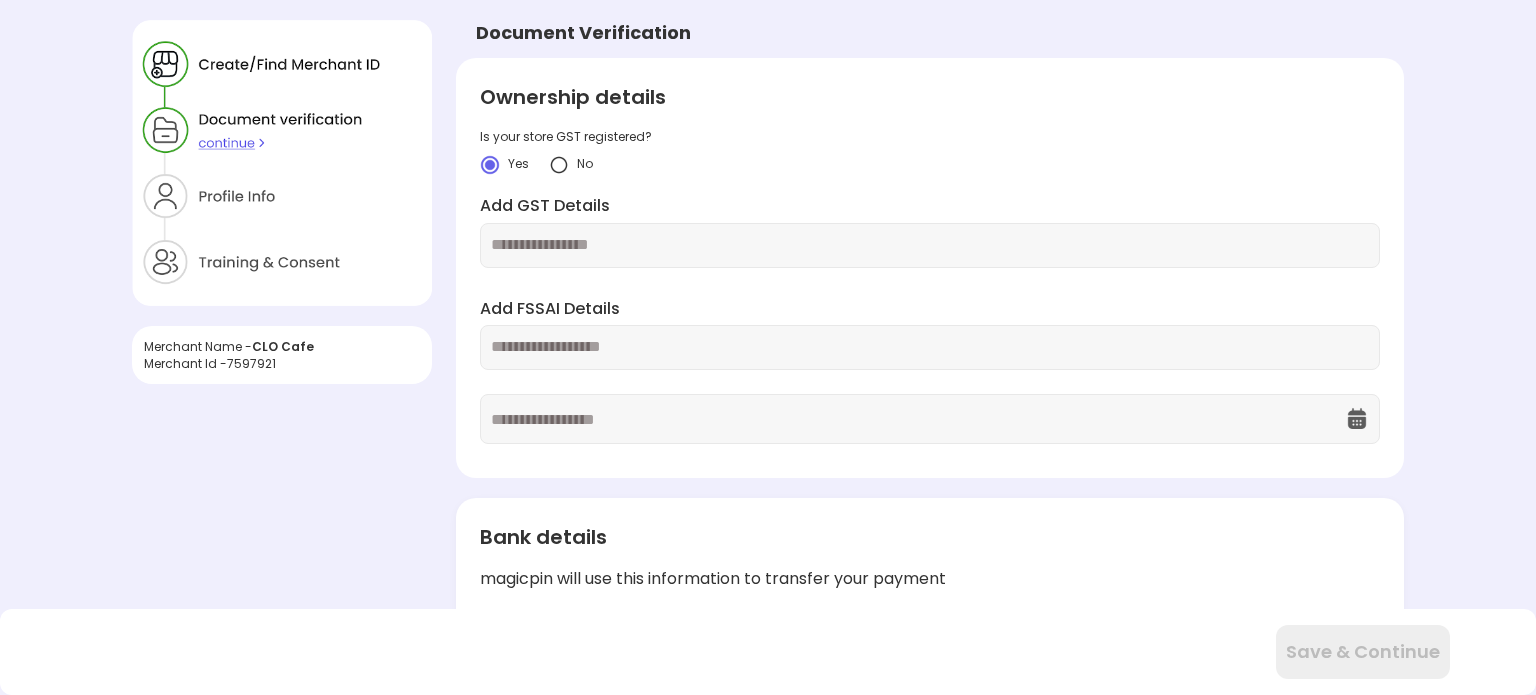 click at bounding box center [930, 245] 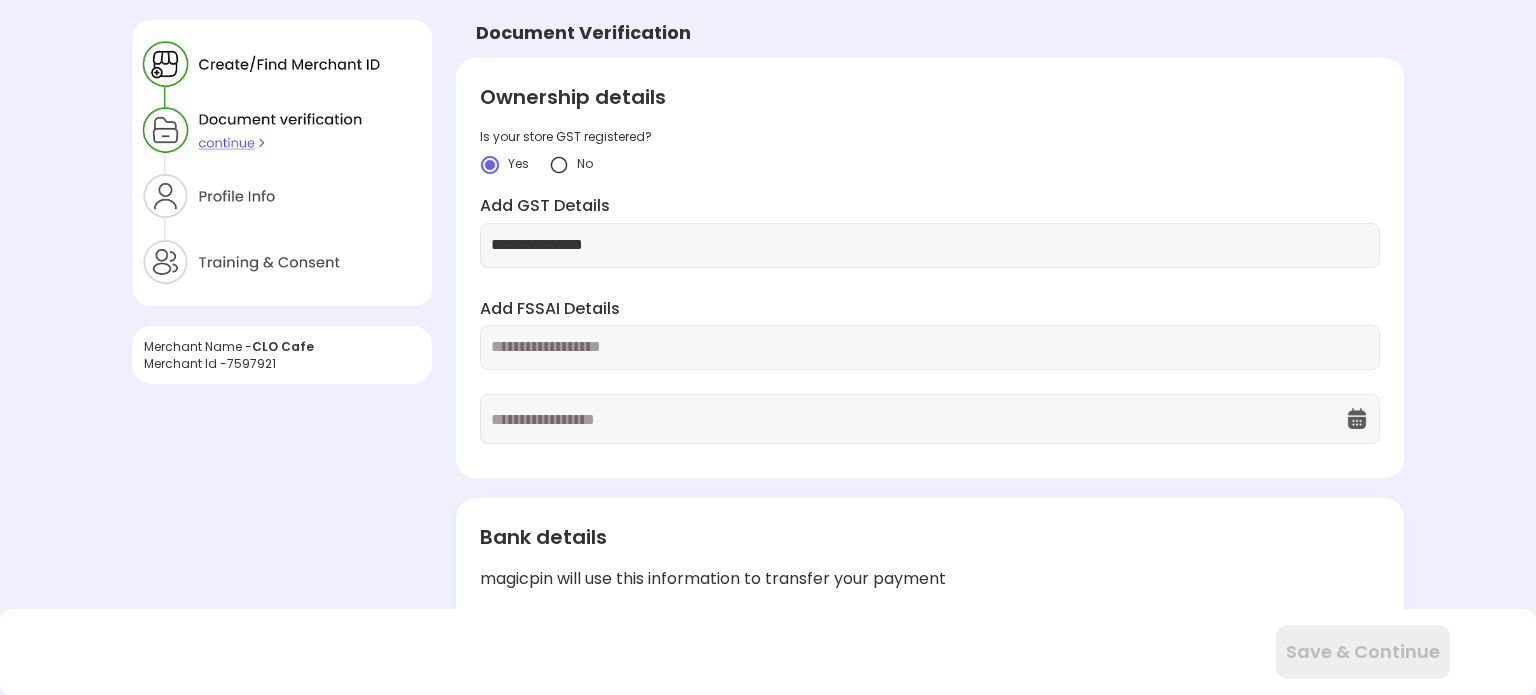 type on "**********" 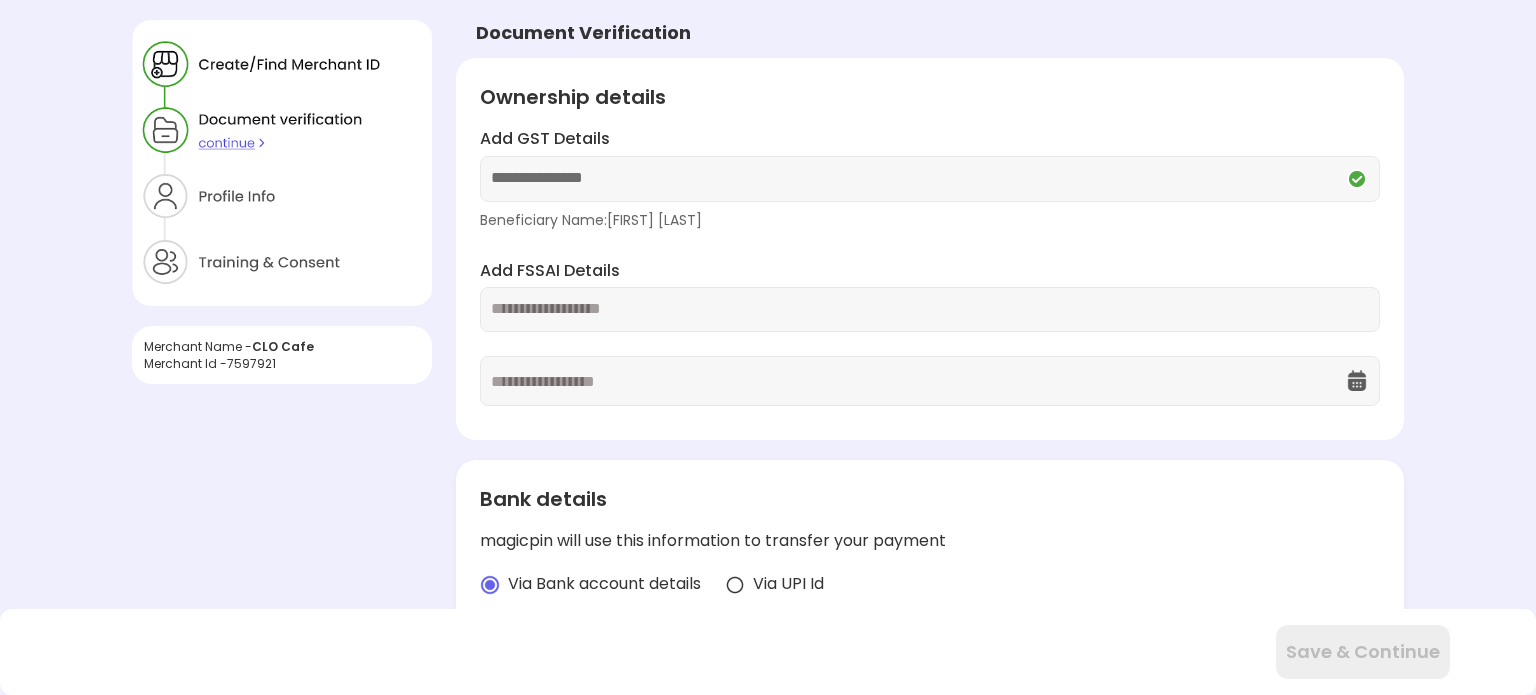 click at bounding box center (930, 309) 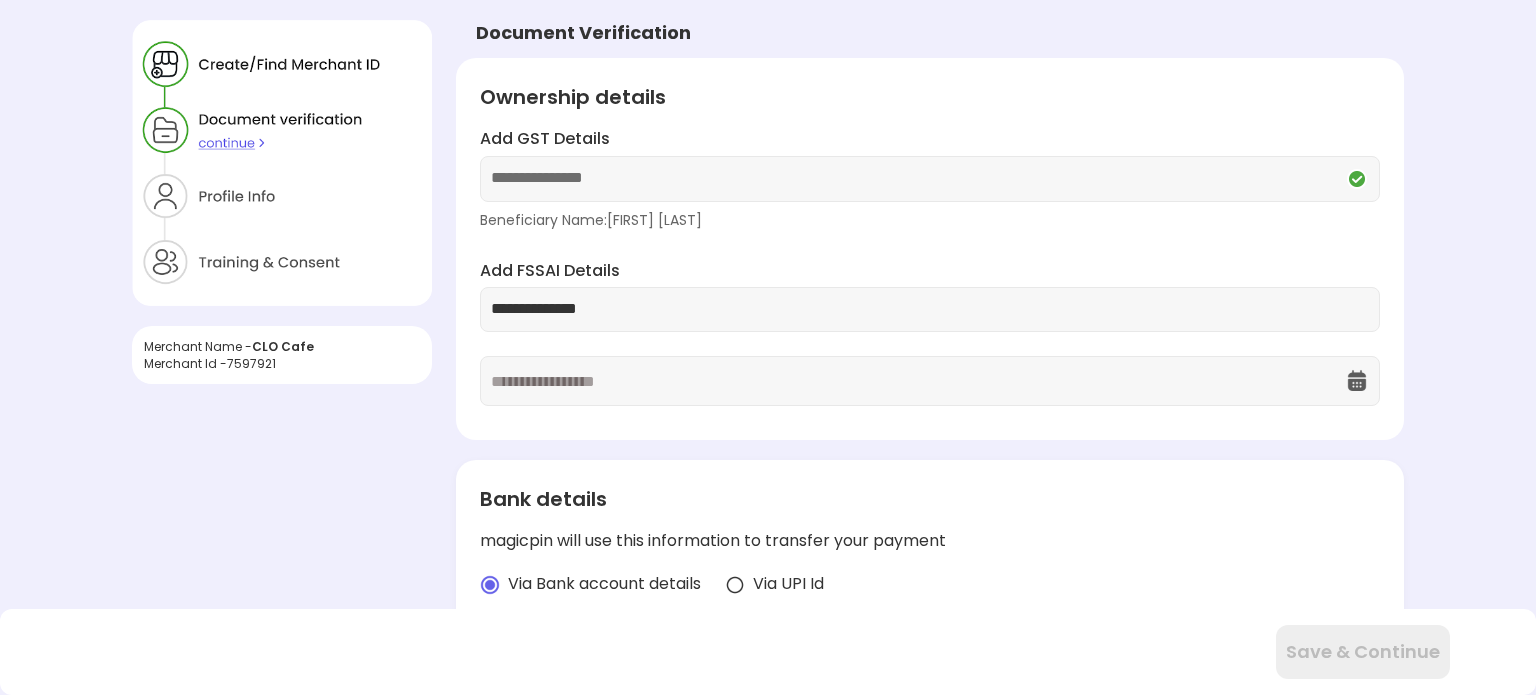 type on "**********" 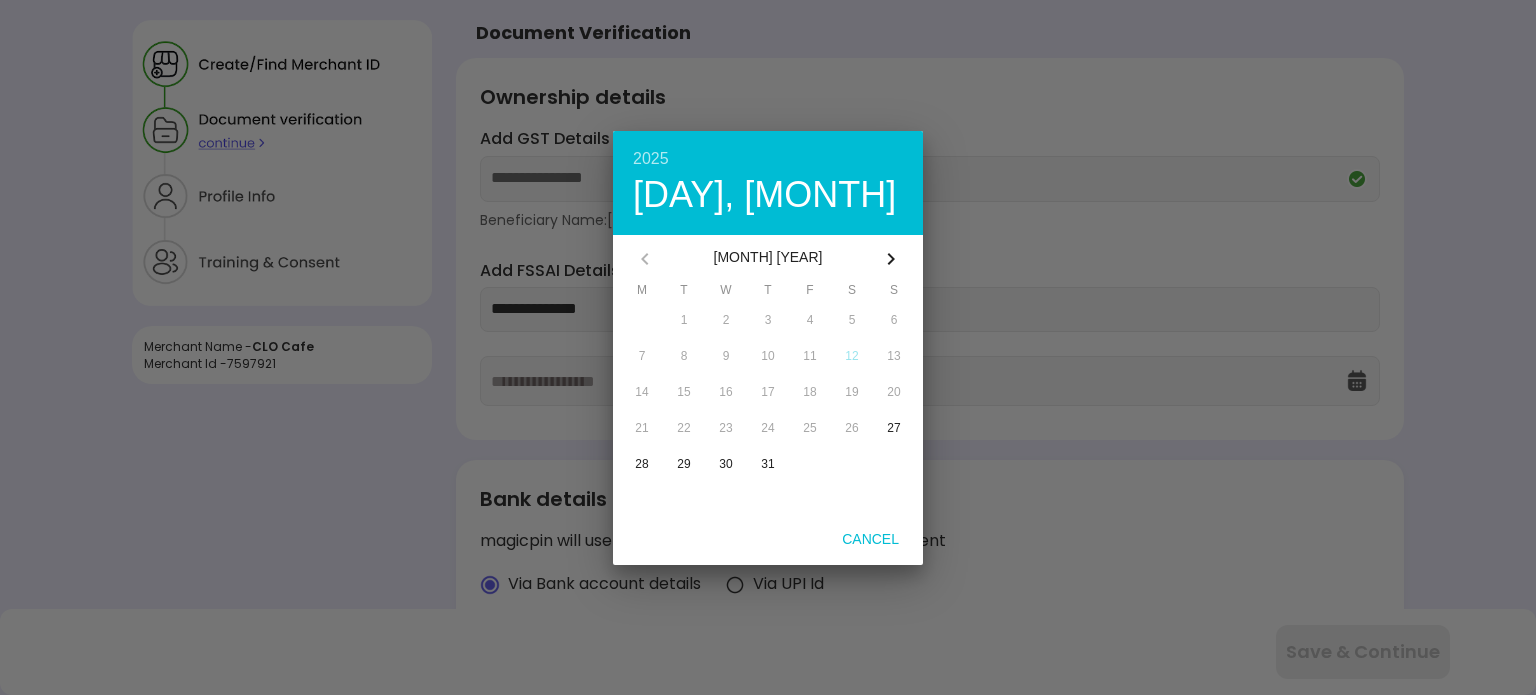 click on "2025" at bounding box center [768, 159] 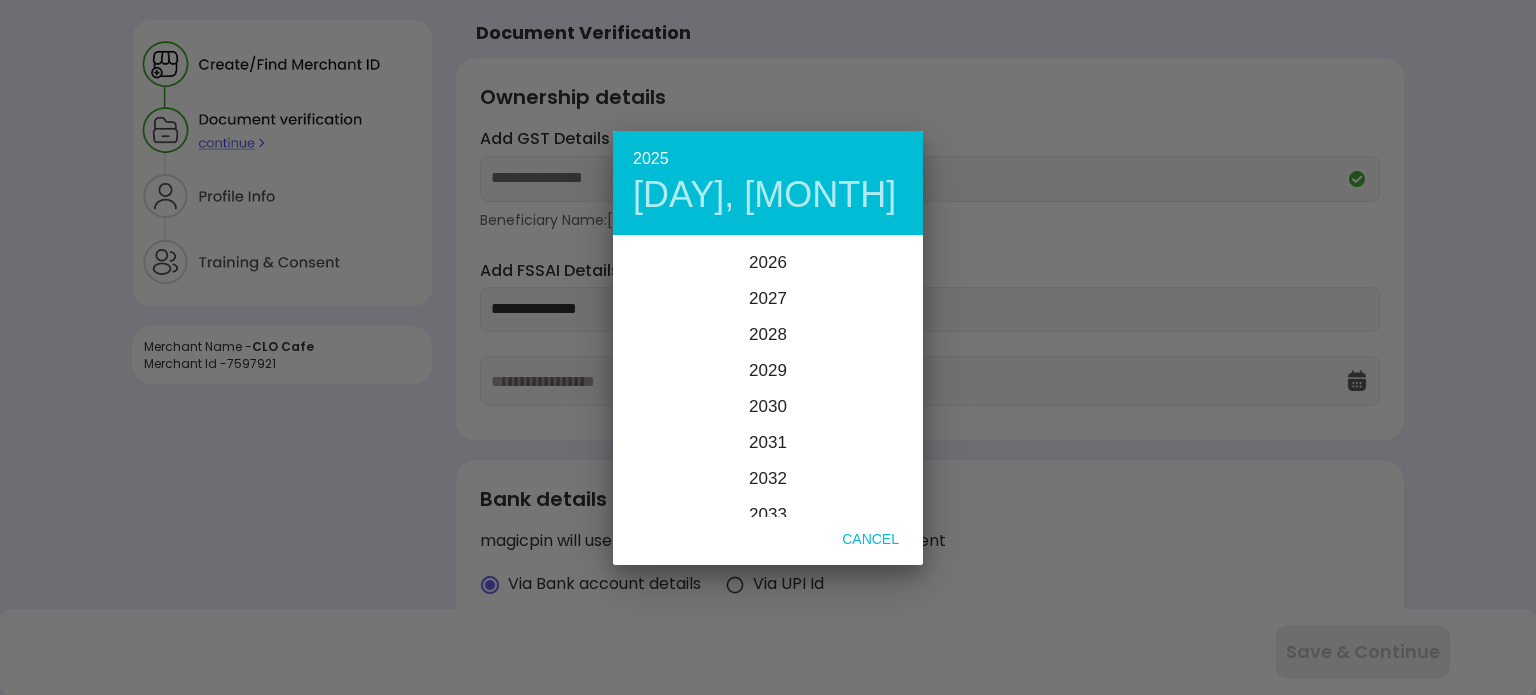 scroll, scrollTop: 42, scrollLeft: 0, axis: vertical 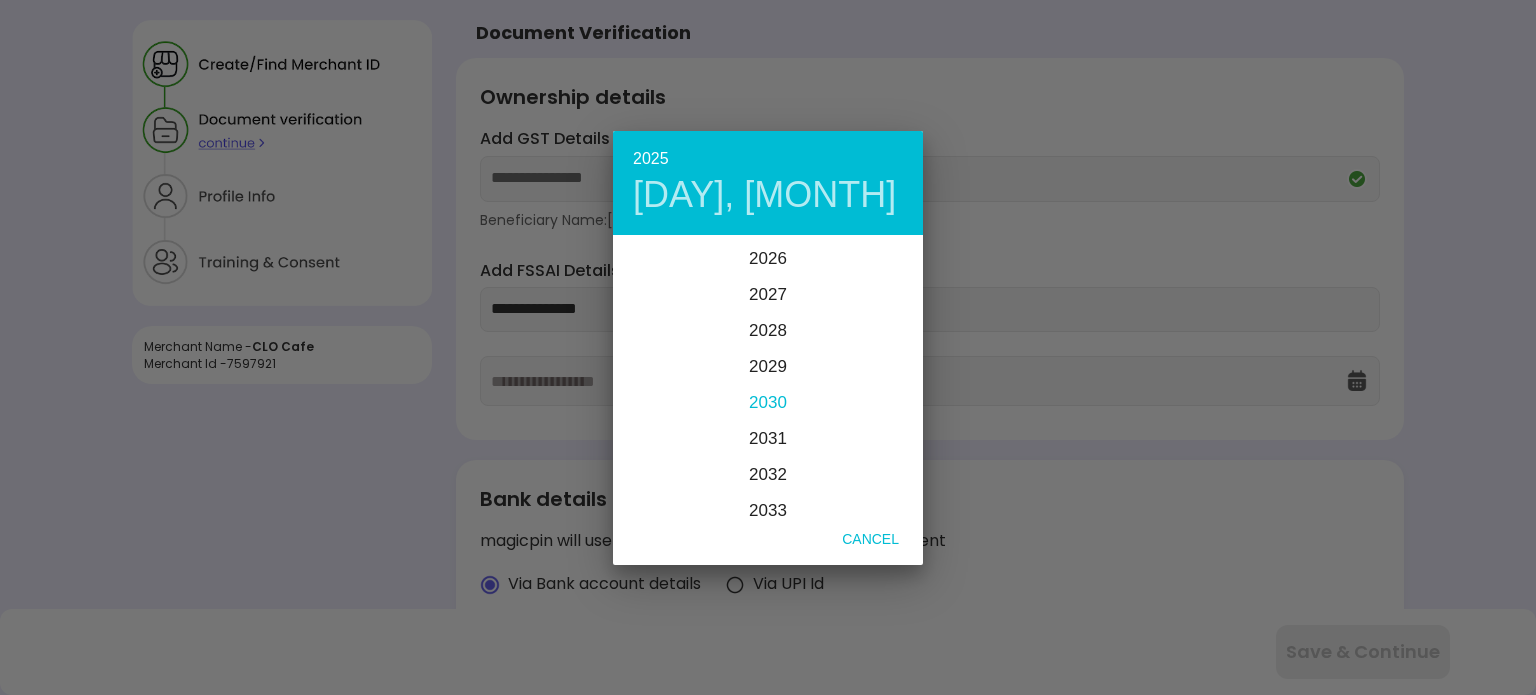 click on "2030" at bounding box center (768, 402) 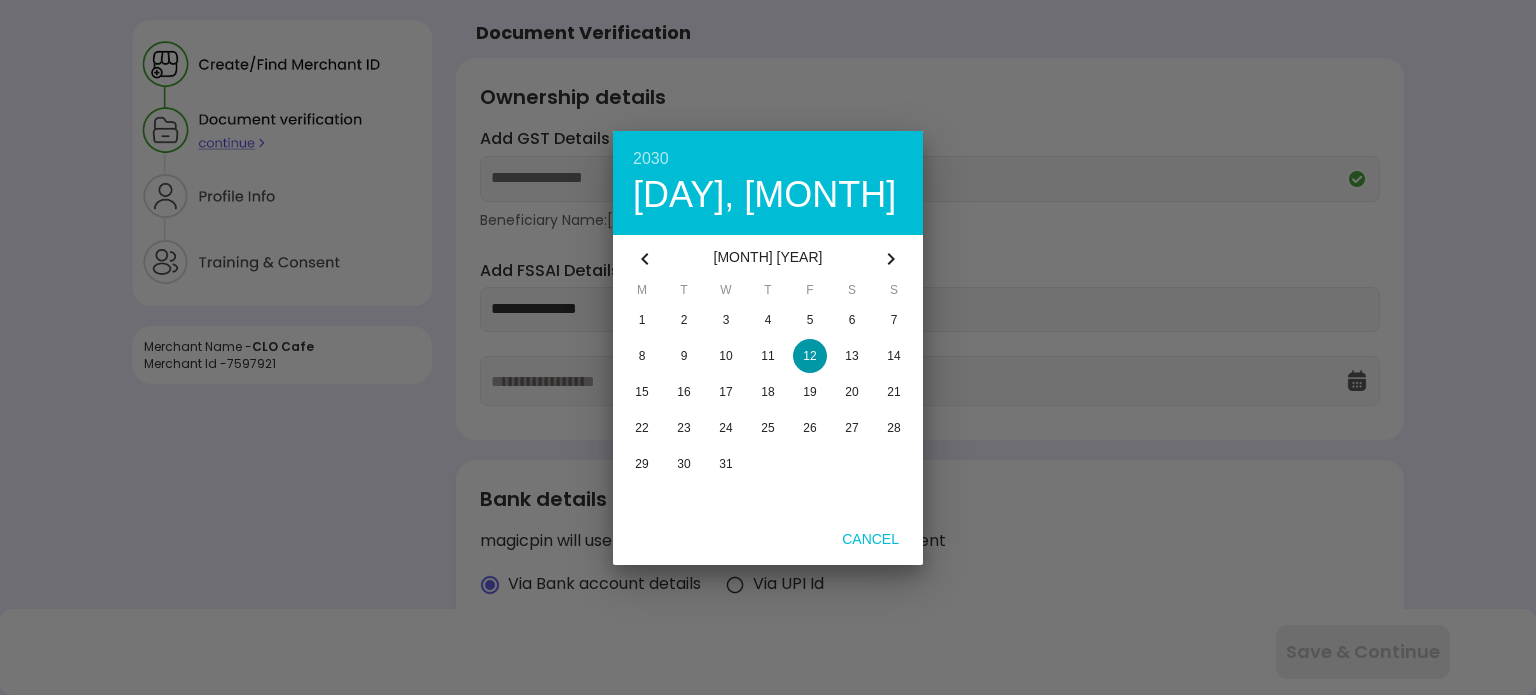 click on "[MONTH] [YEAR]" at bounding box center (768, 259) 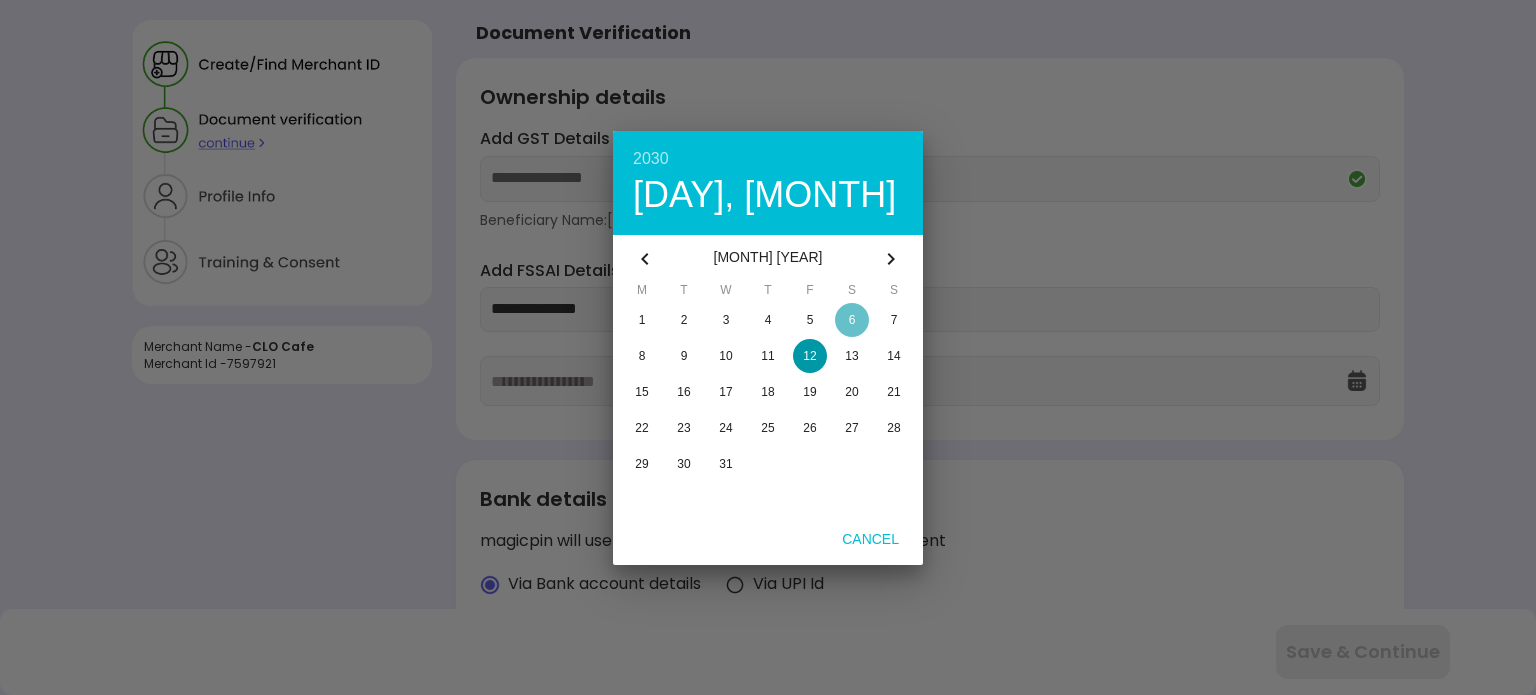 click on "6" at bounding box center (852, 320) 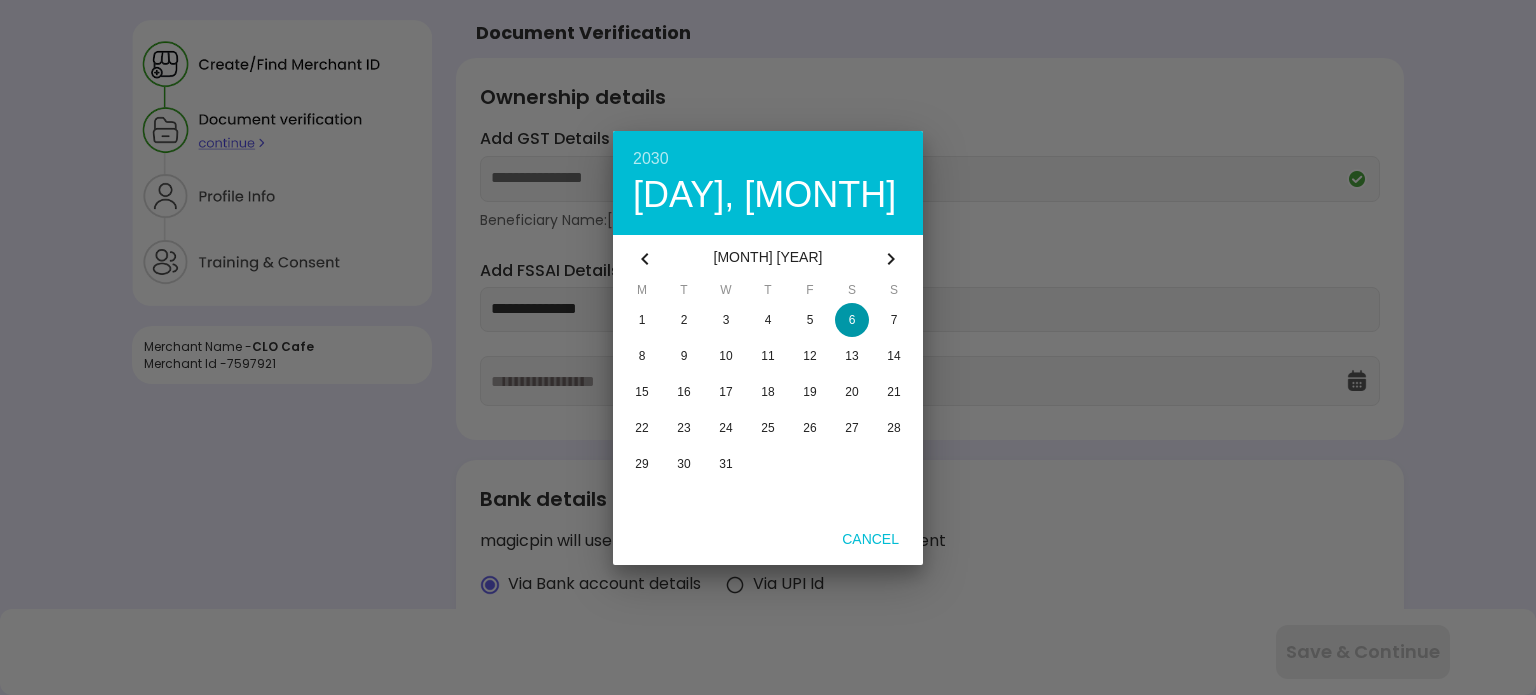 type on "**********" 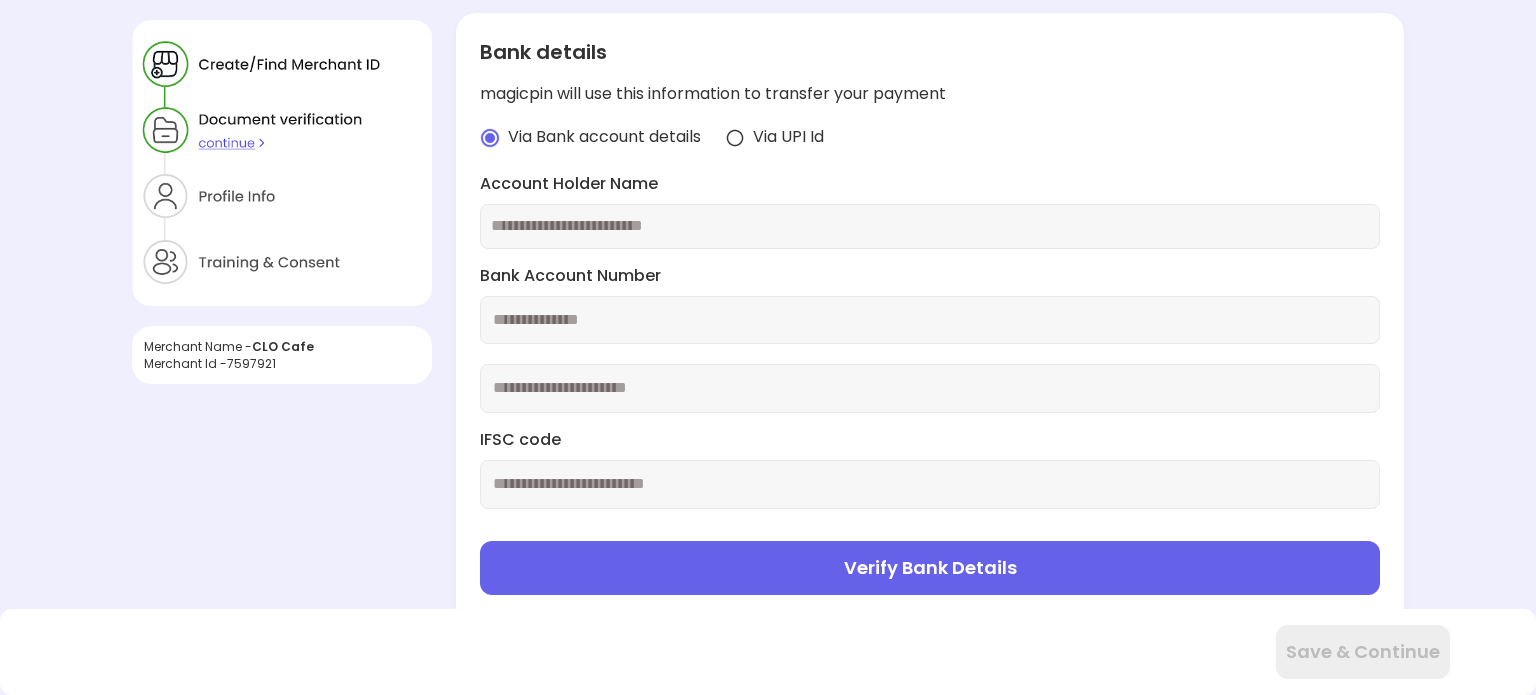scroll, scrollTop: 516, scrollLeft: 0, axis: vertical 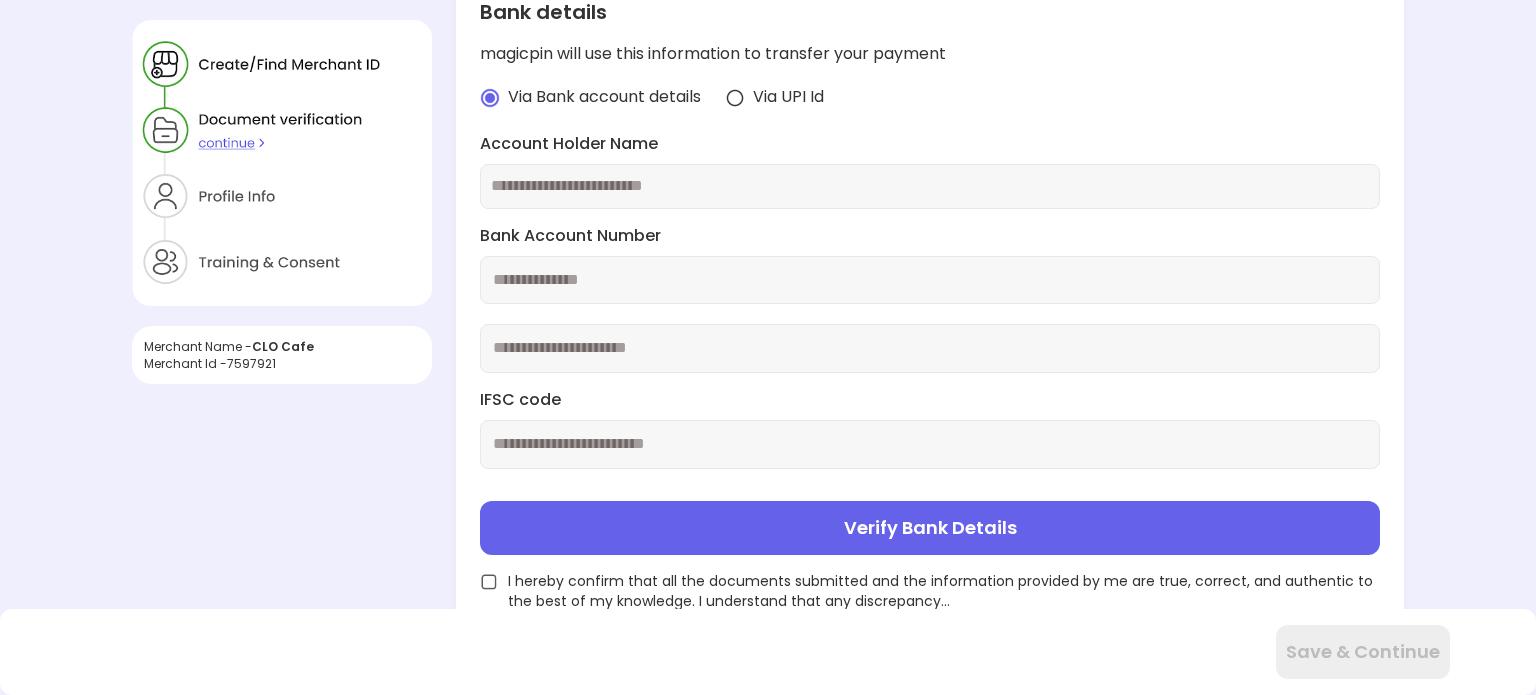click at bounding box center [930, 186] 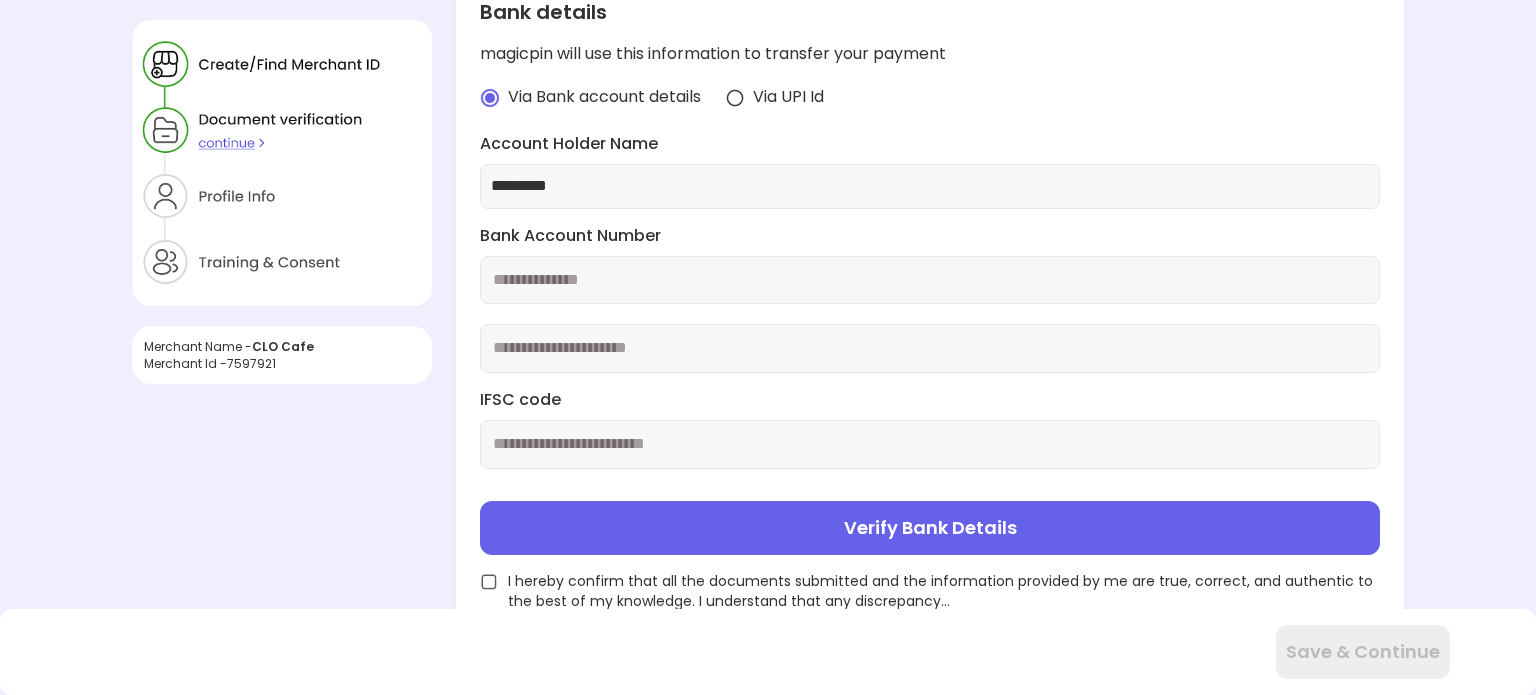 type on "*********" 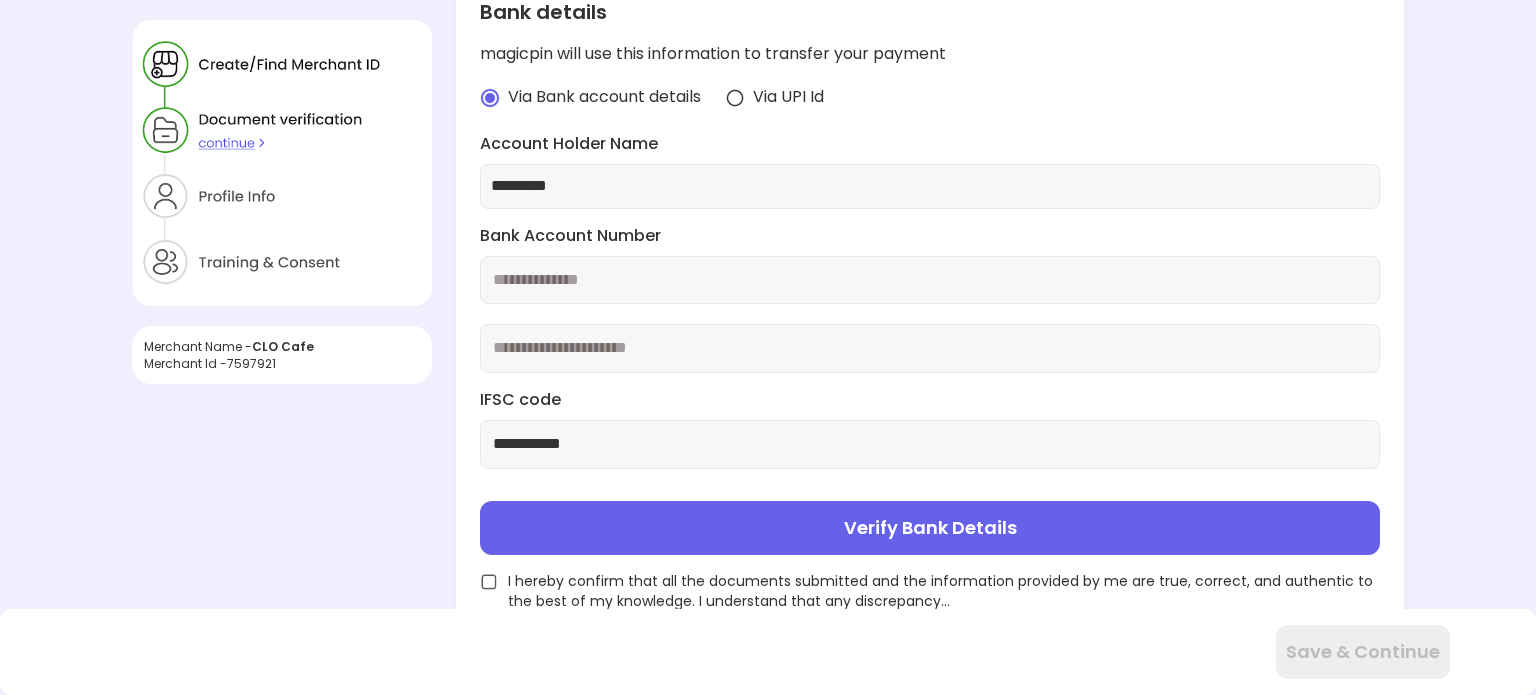 type on "**********" 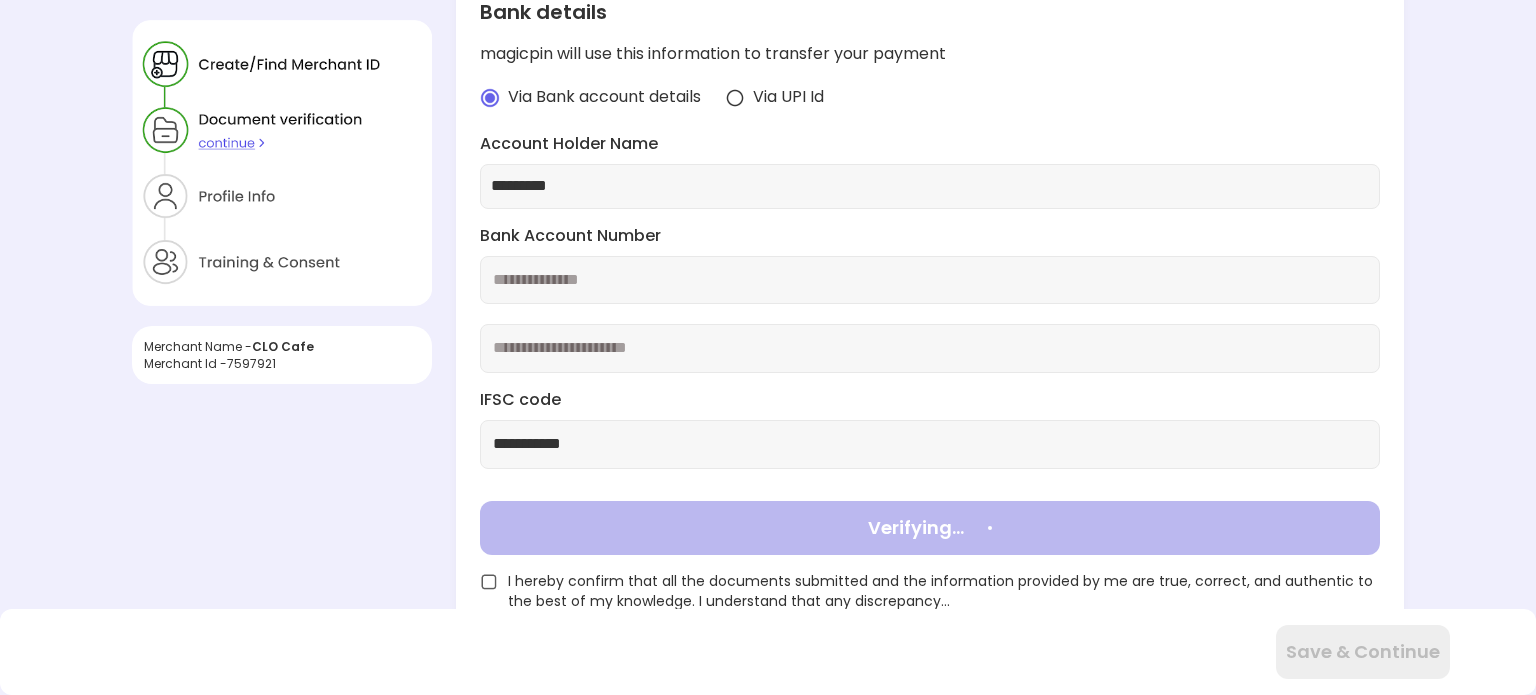 scroll, scrollTop: 344, scrollLeft: 0, axis: vertical 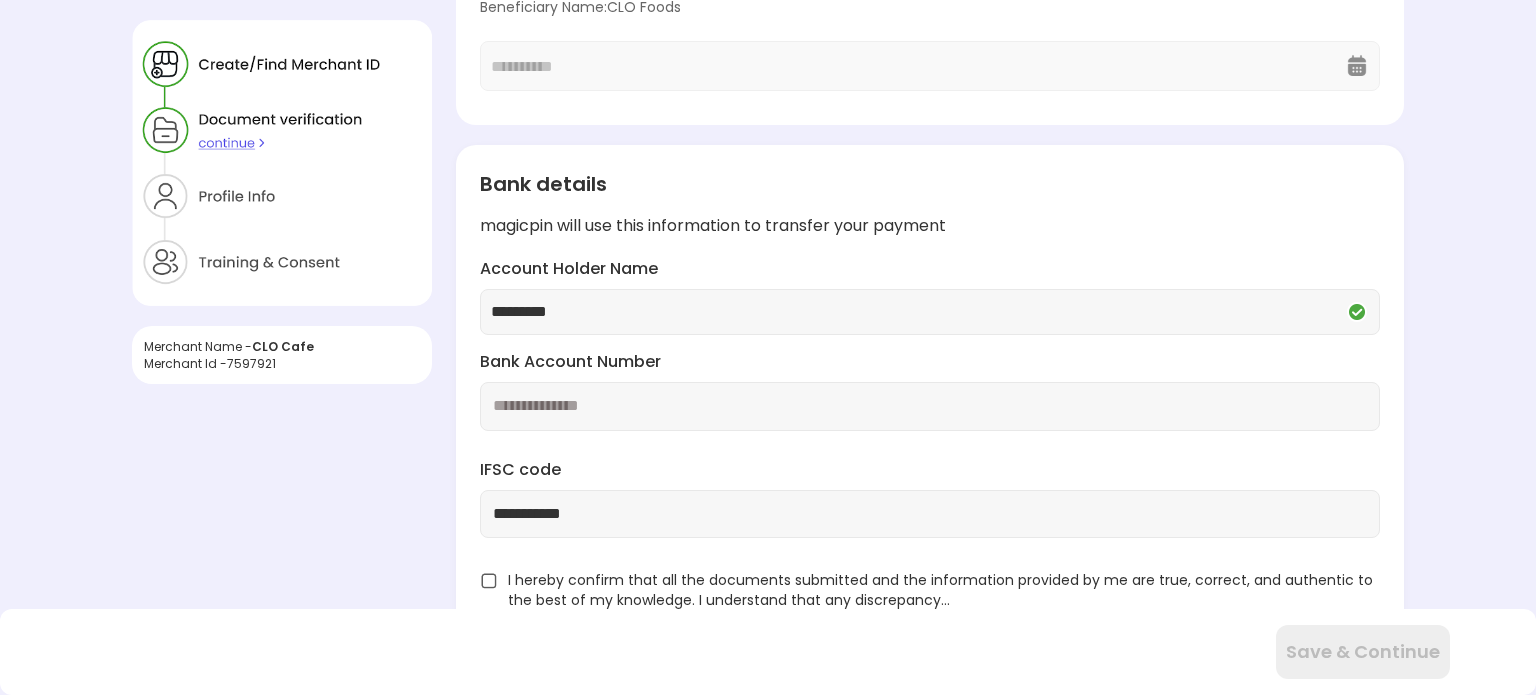 click at bounding box center (489, 581) 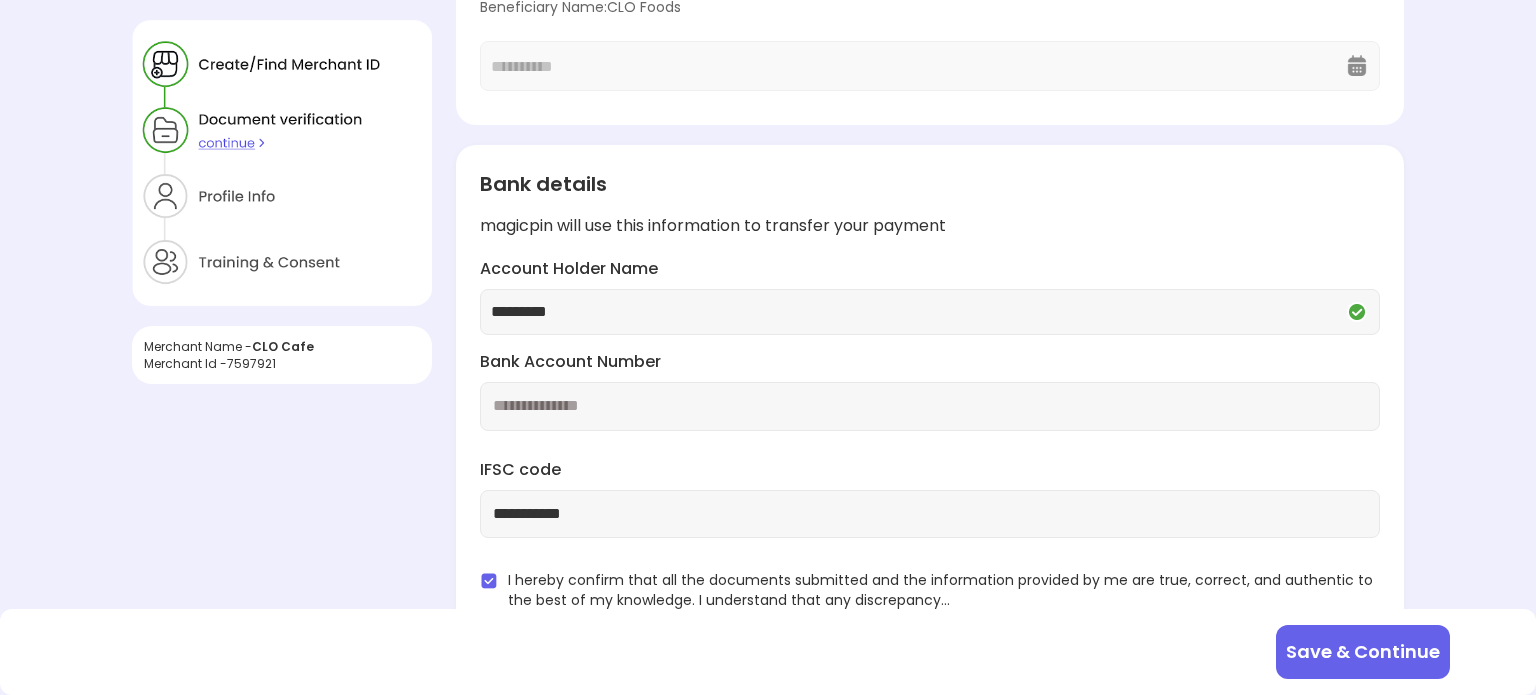 click on "Save & Continue" at bounding box center (1363, 652) 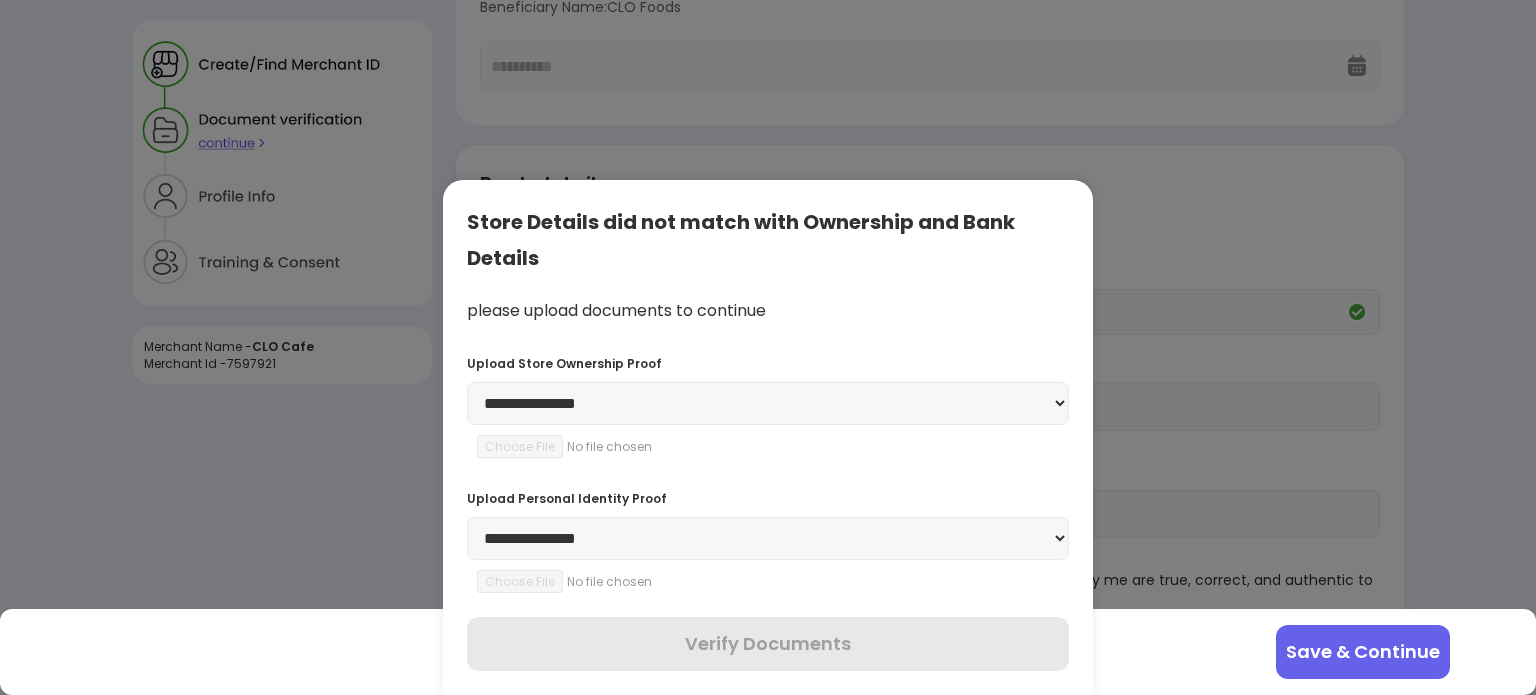 click on "**********" at bounding box center (768, 403) 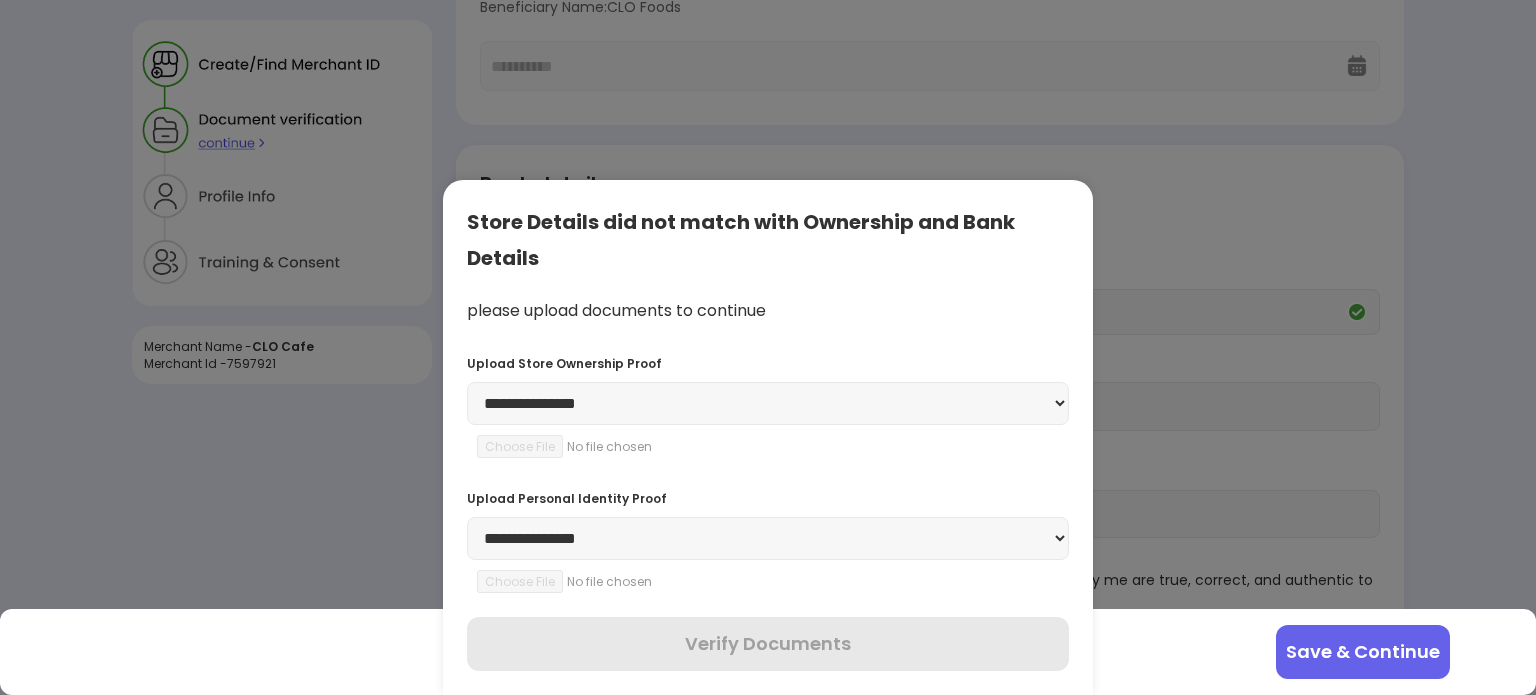 select on "**********" 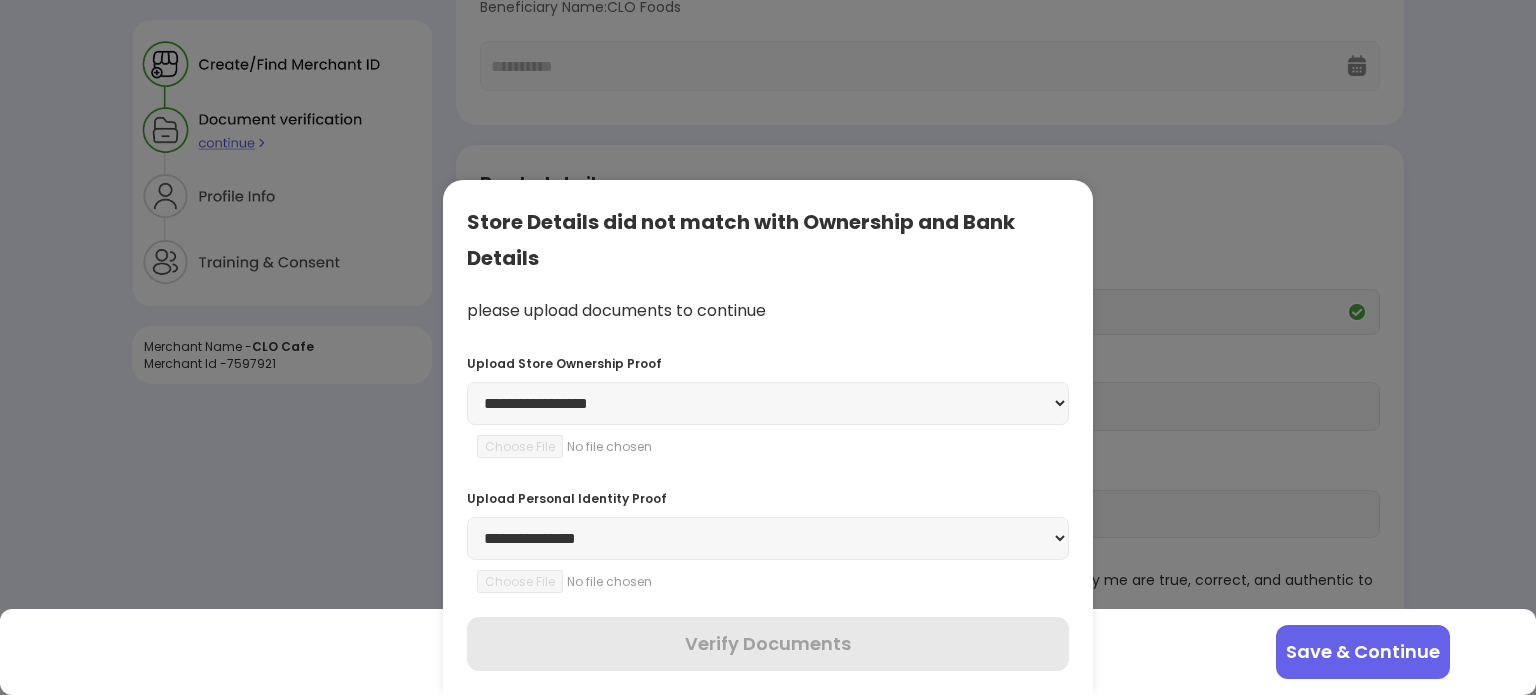 click on "**********" at bounding box center (768, 403) 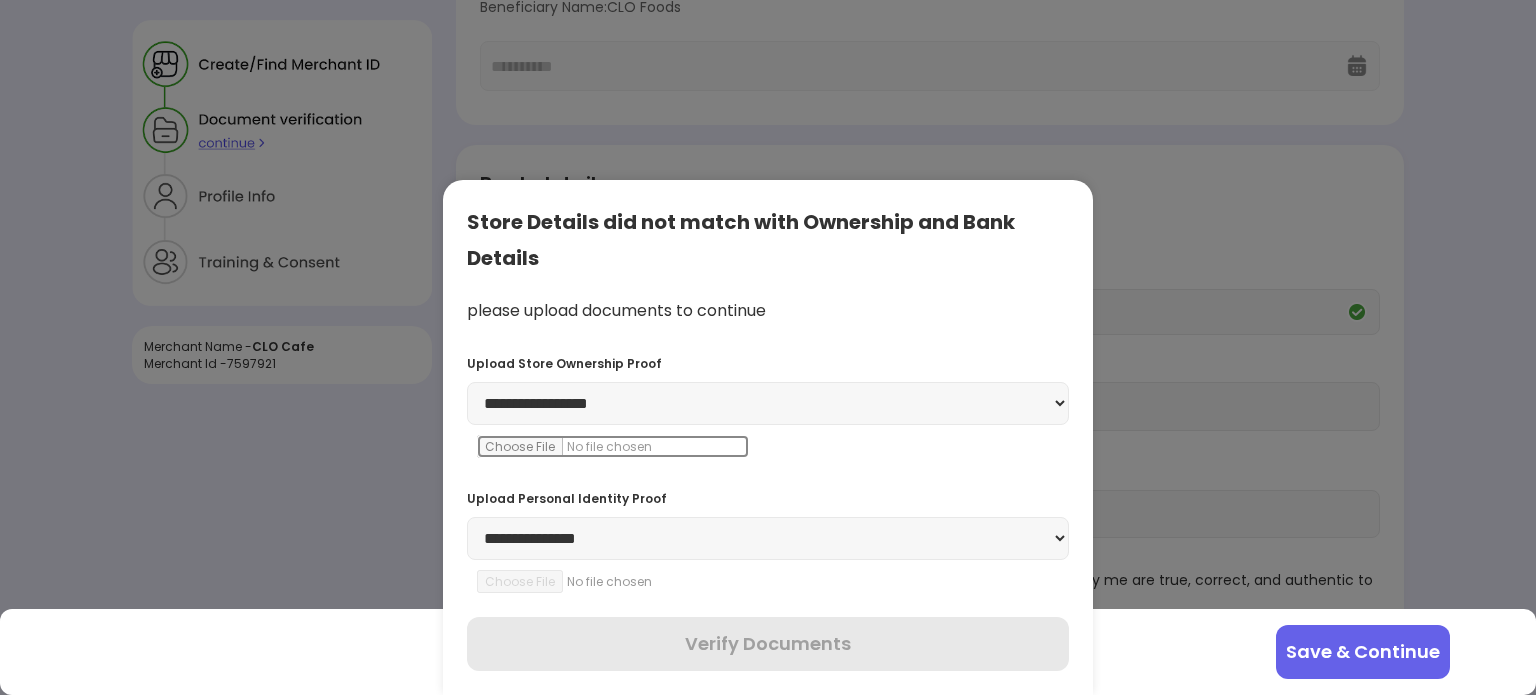 click at bounding box center (613, 446) 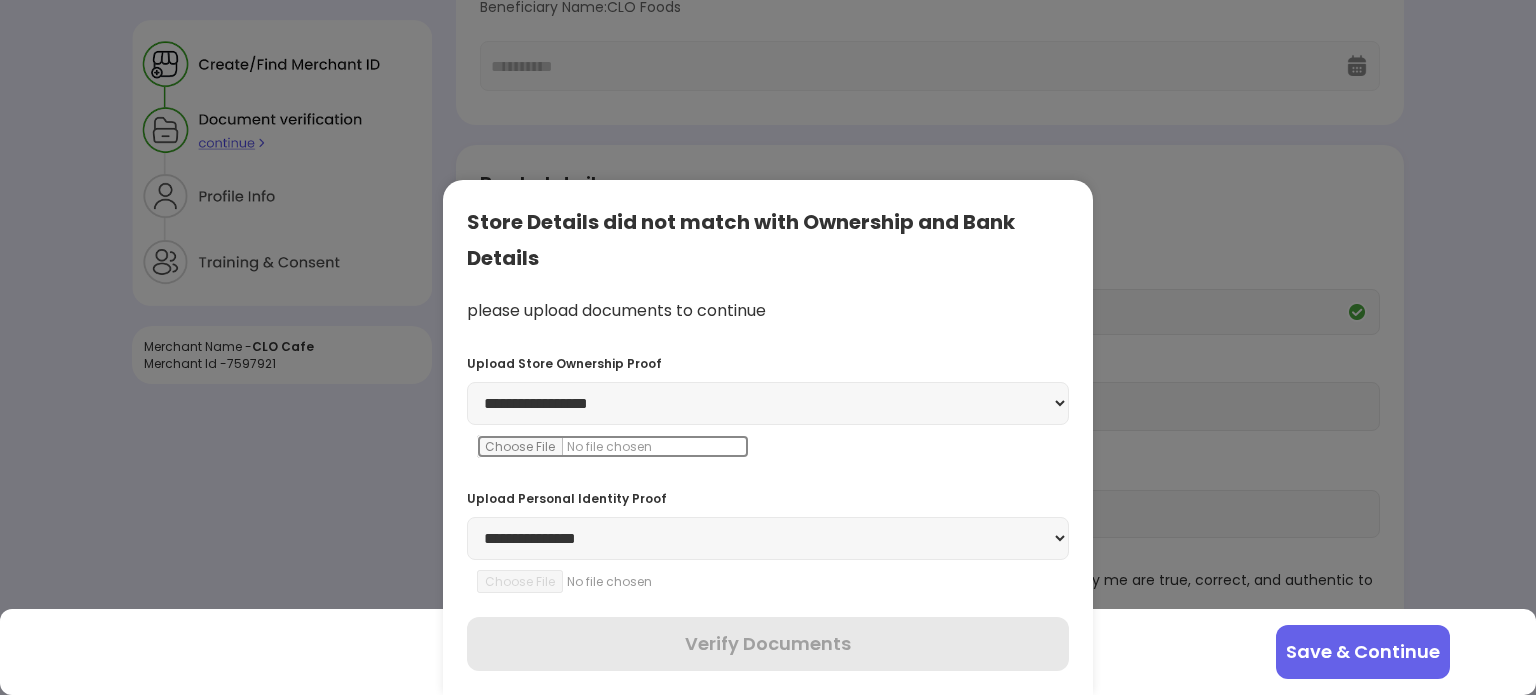 type on "**********" 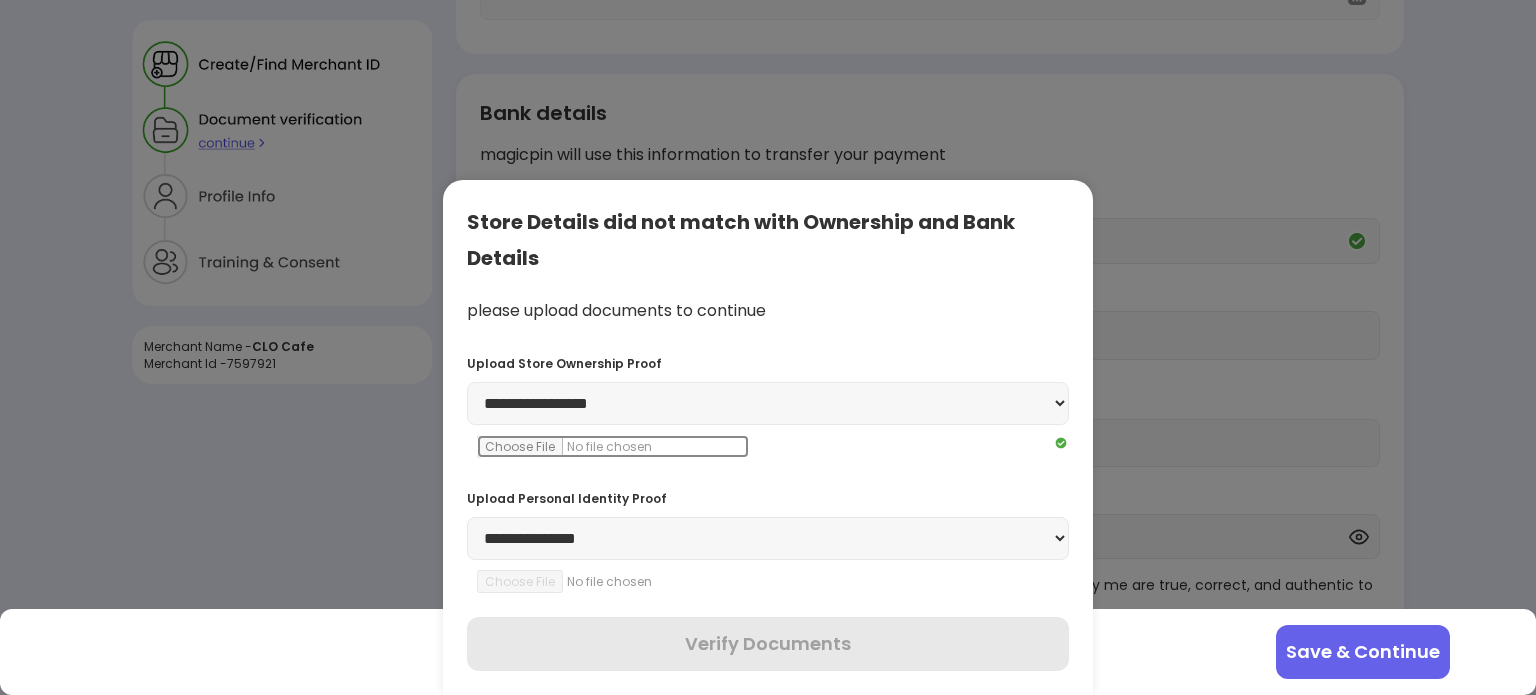 scroll, scrollTop: 420, scrollLeft: 0, axis: vertical 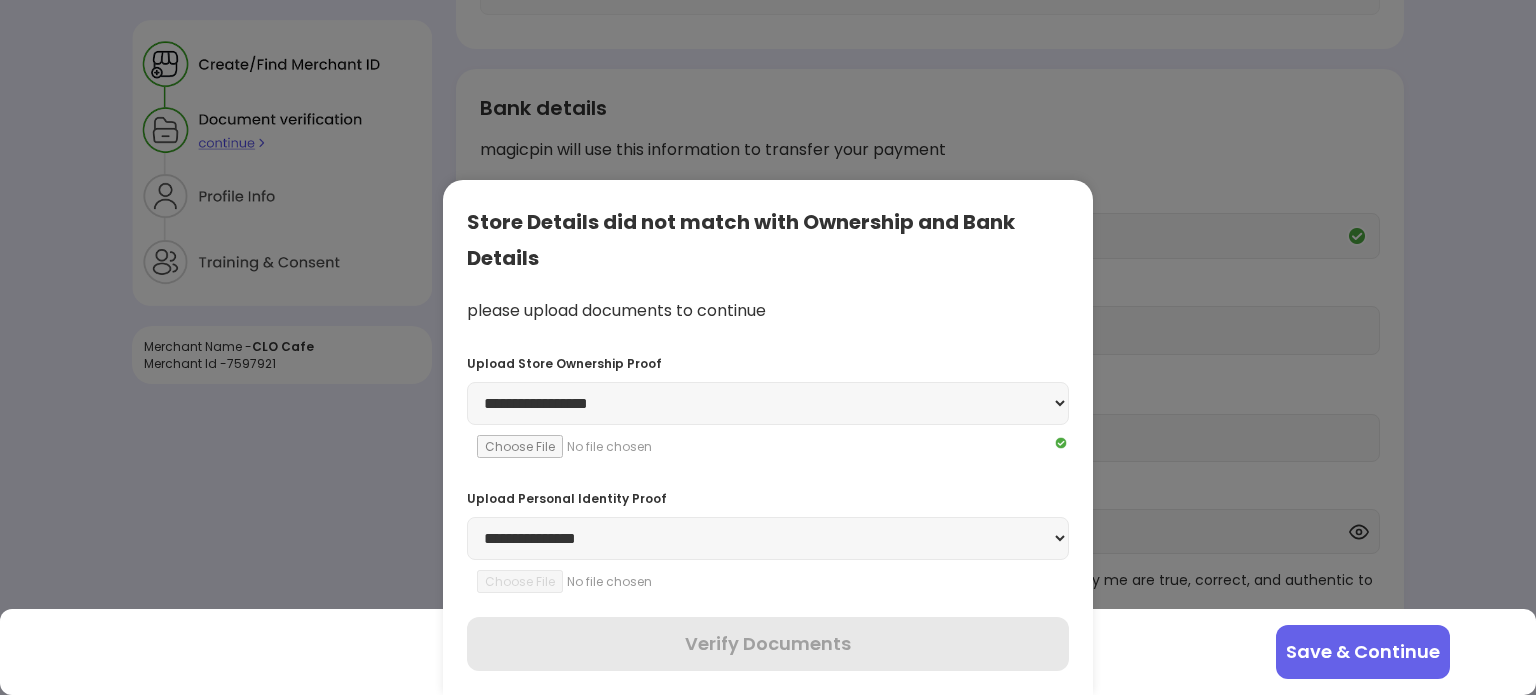 click on "**********" at bounding box center [768, 538] 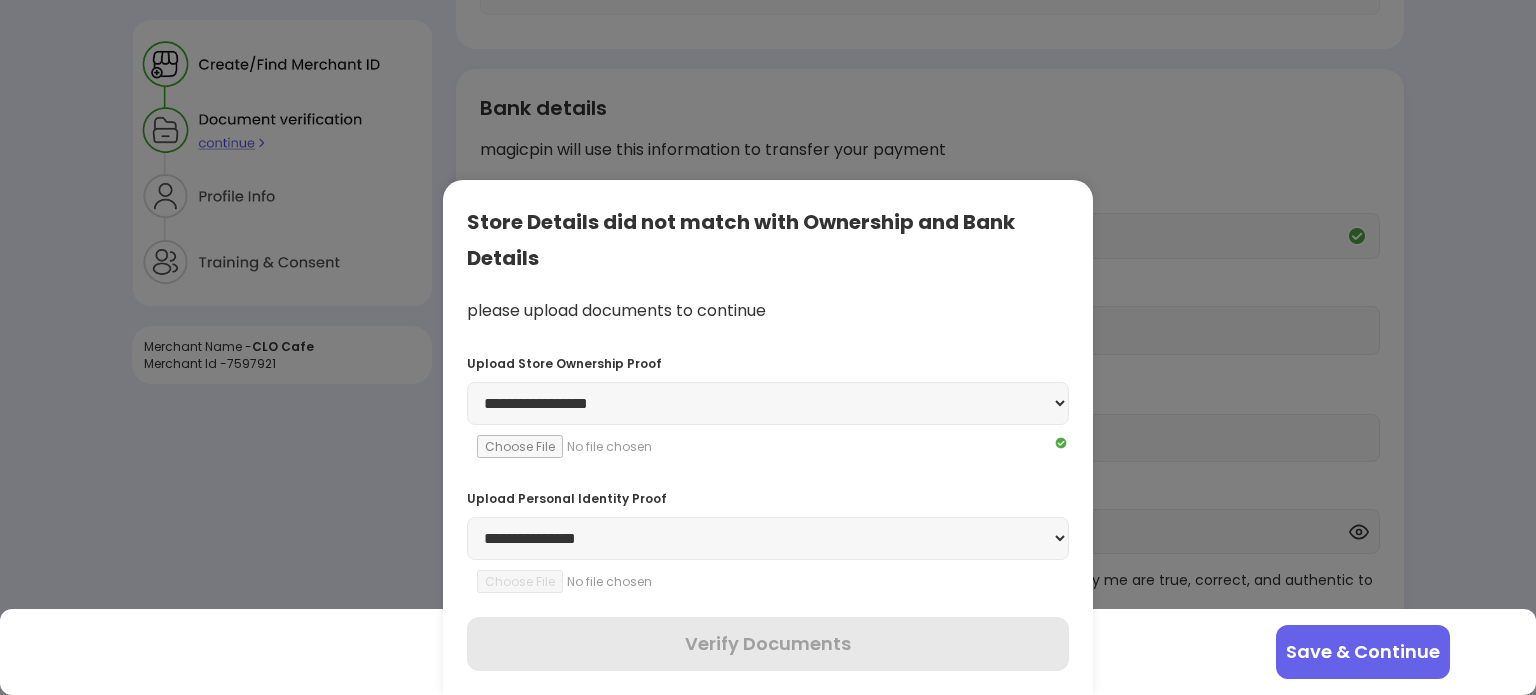 select on "********" 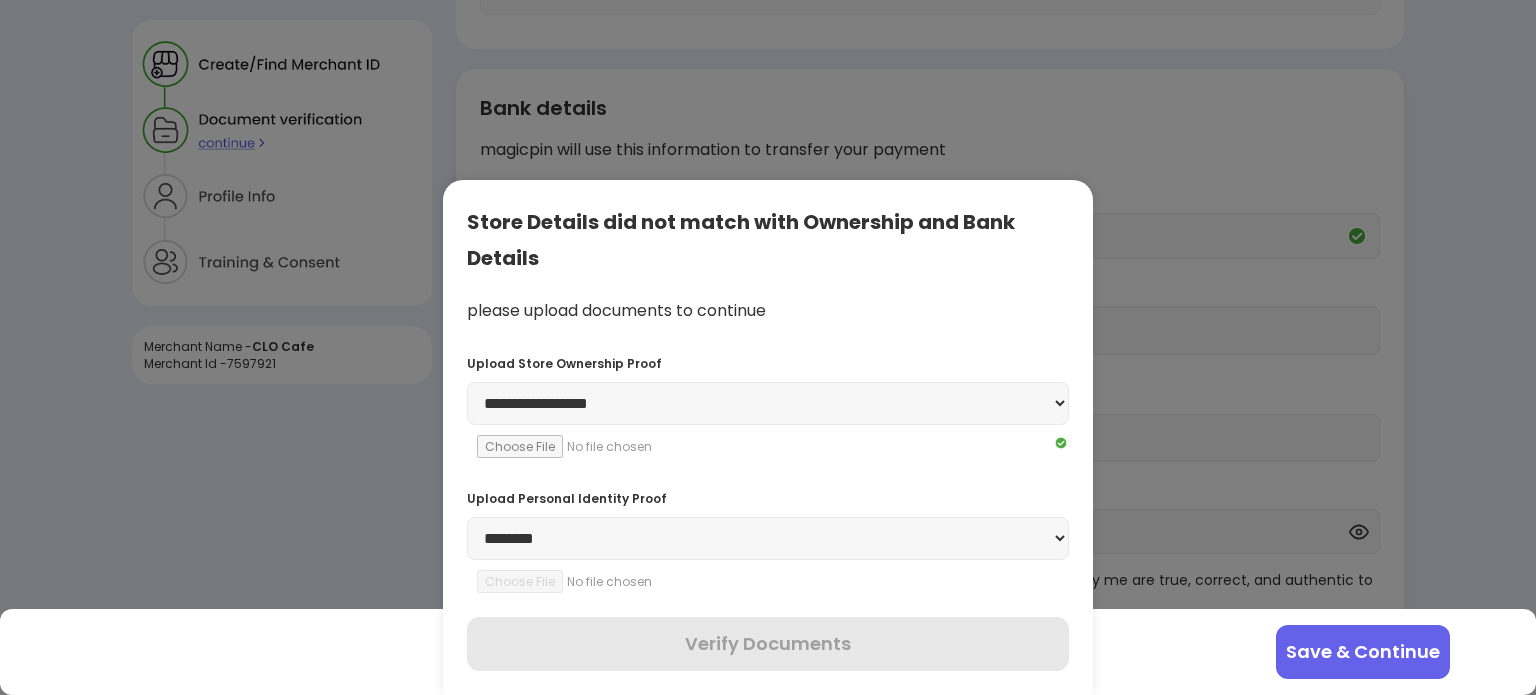 click on "**********" at bounding box center (768, 538) 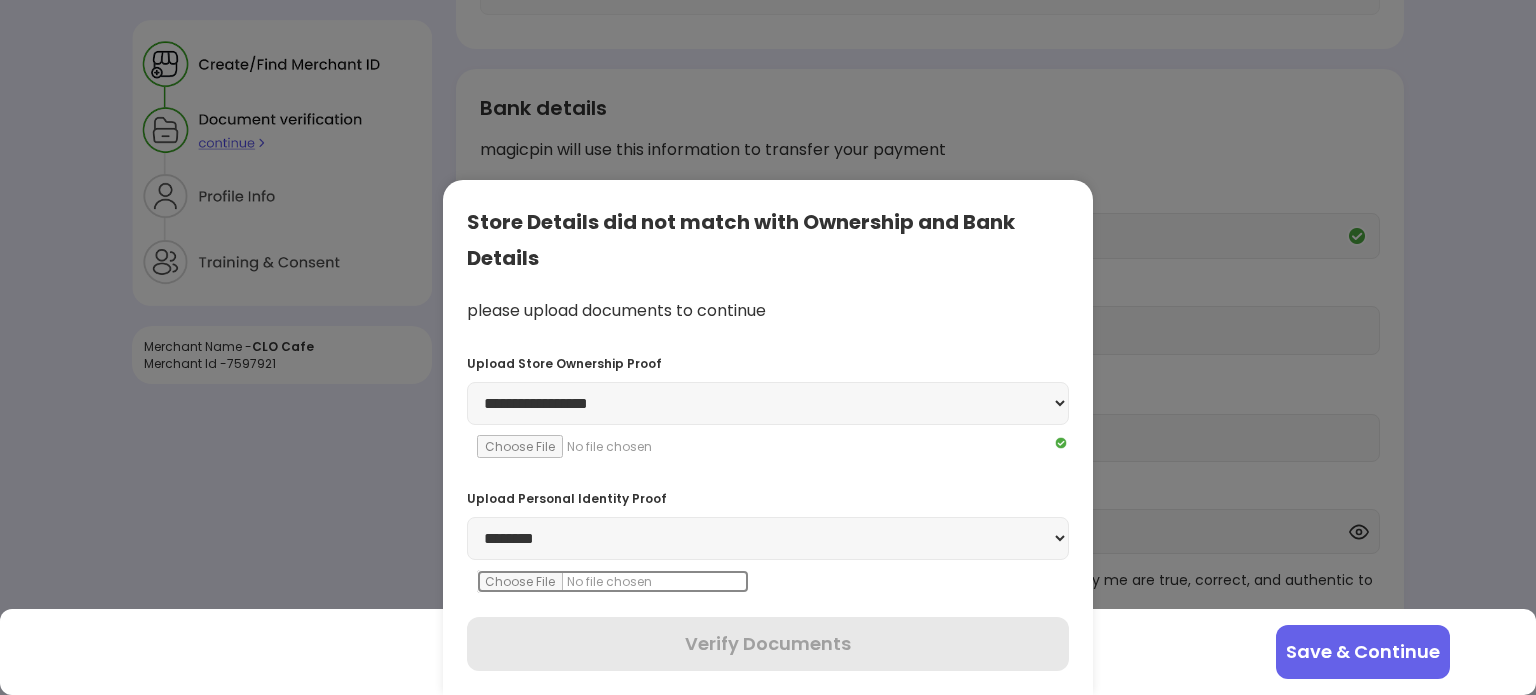 click at bounding box center (613, 581) 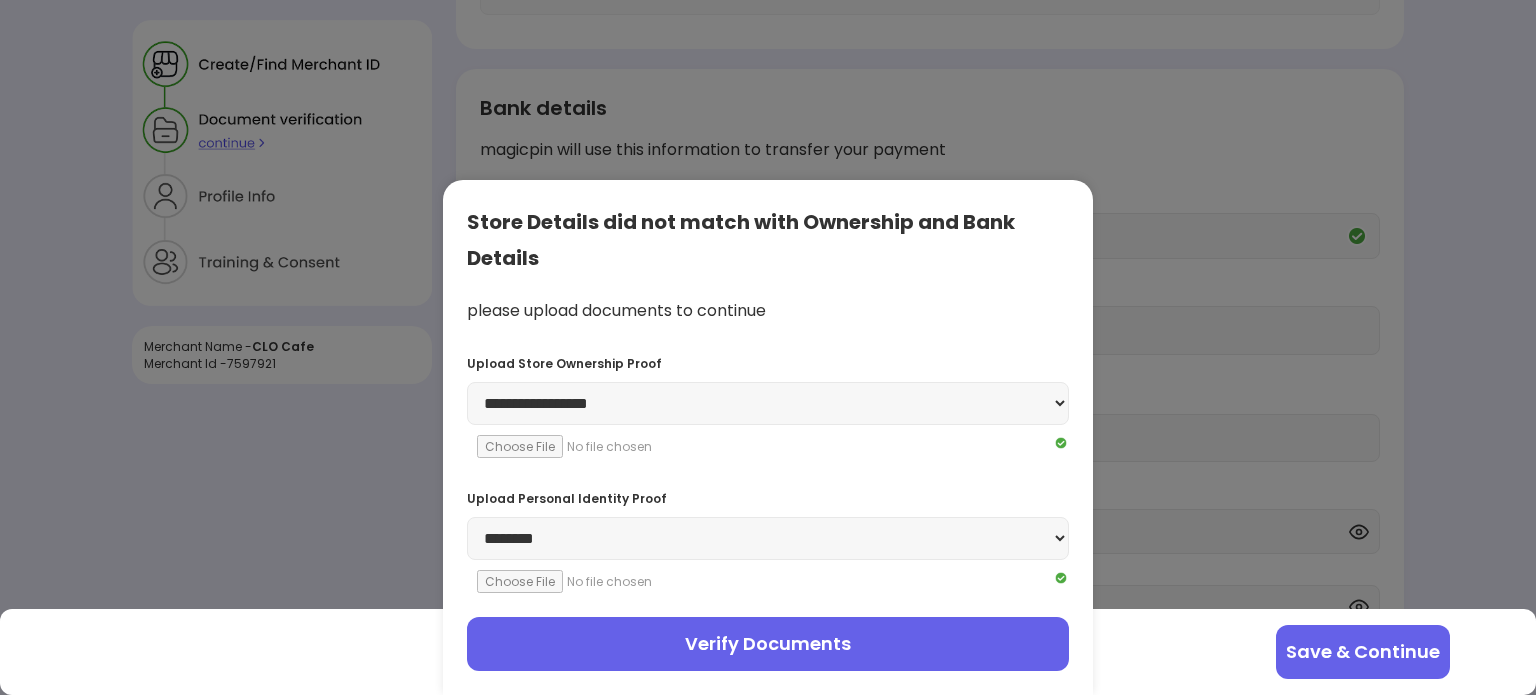 click on "Verify Documents" at bounding box center (768, 644) 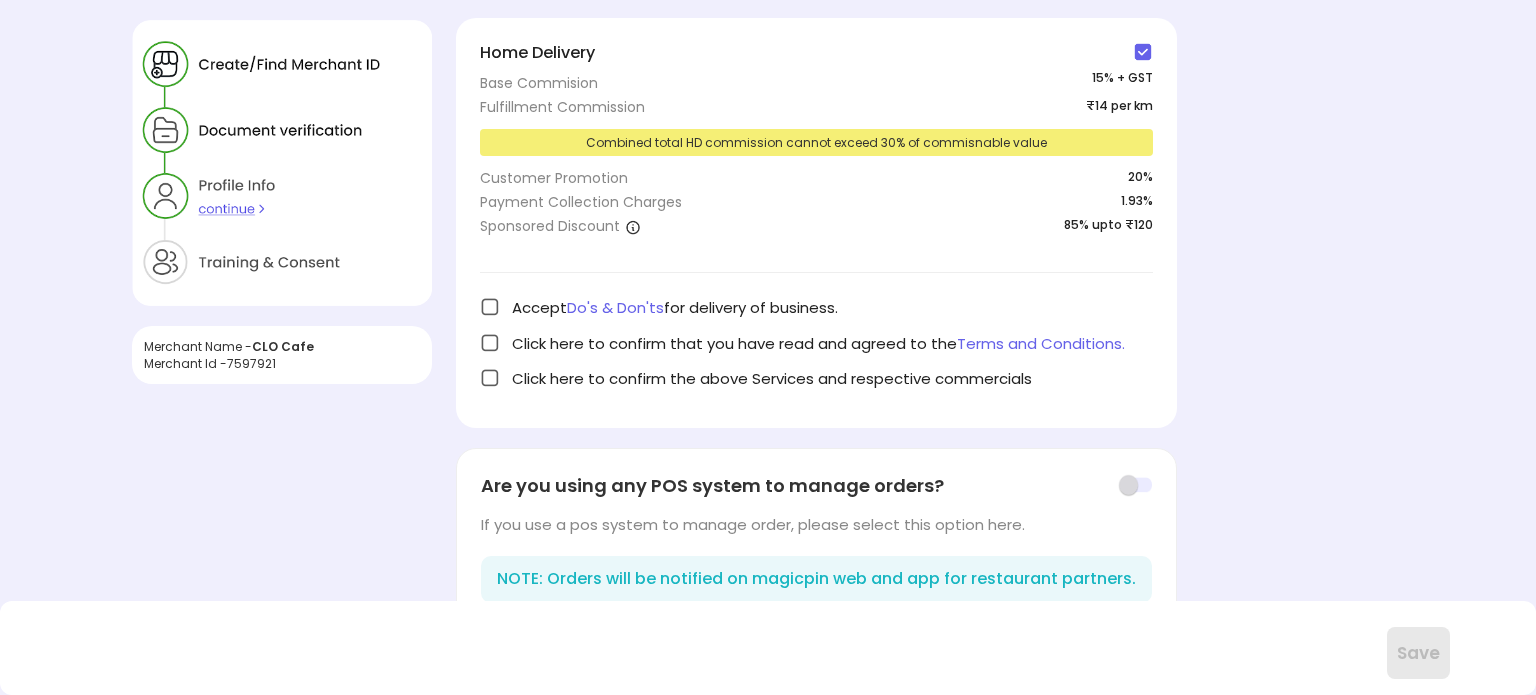 scroll, scrollTop: 0, scrollLeft: 0, axis: both 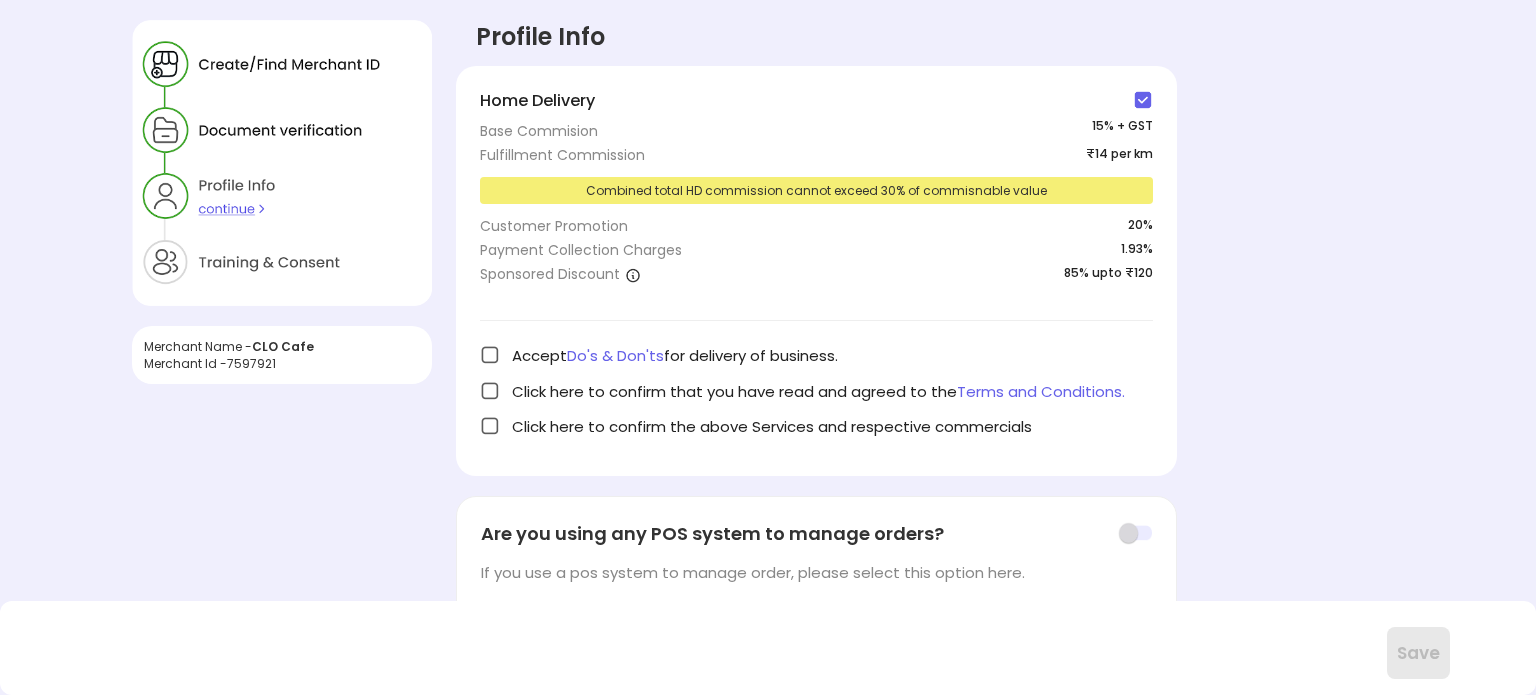 click at bounding box center (490, 355) 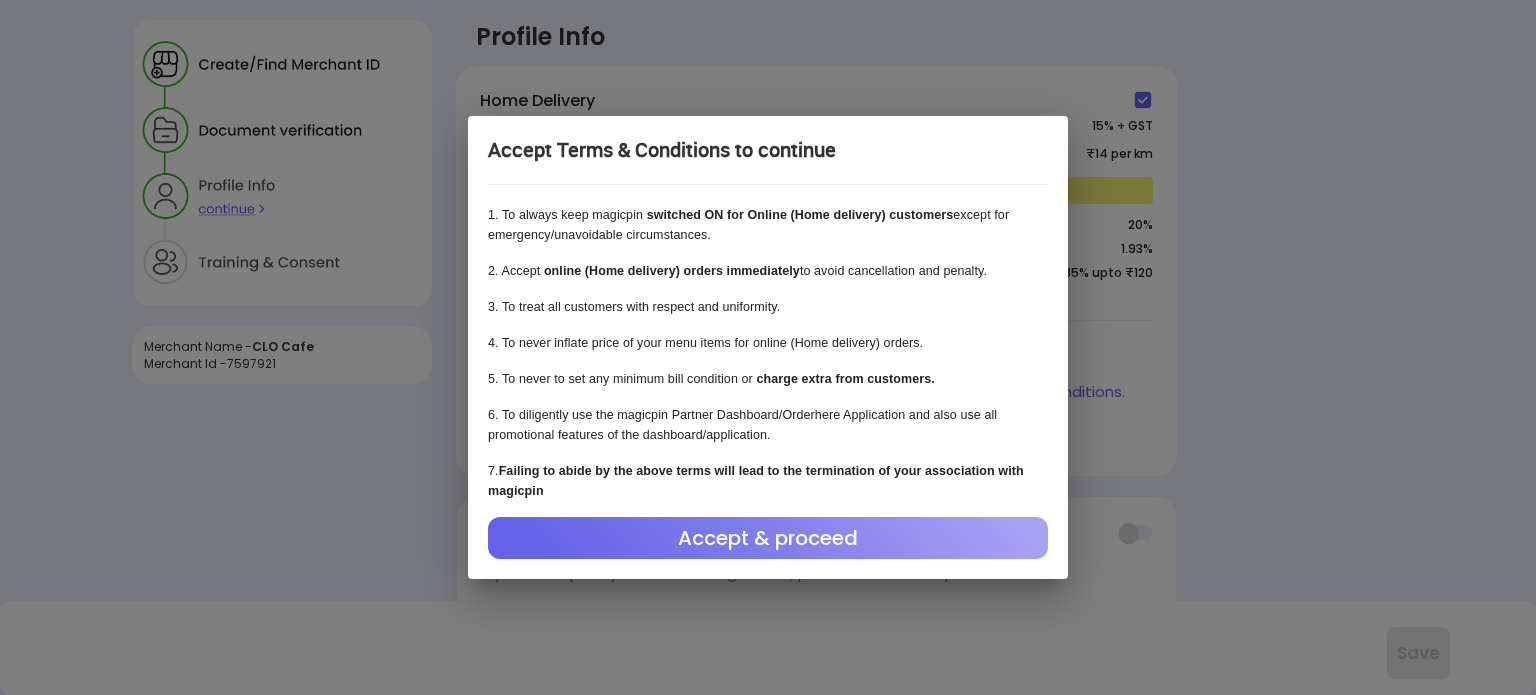 click on "Accept & proceed" at bounding box center [768, 538] 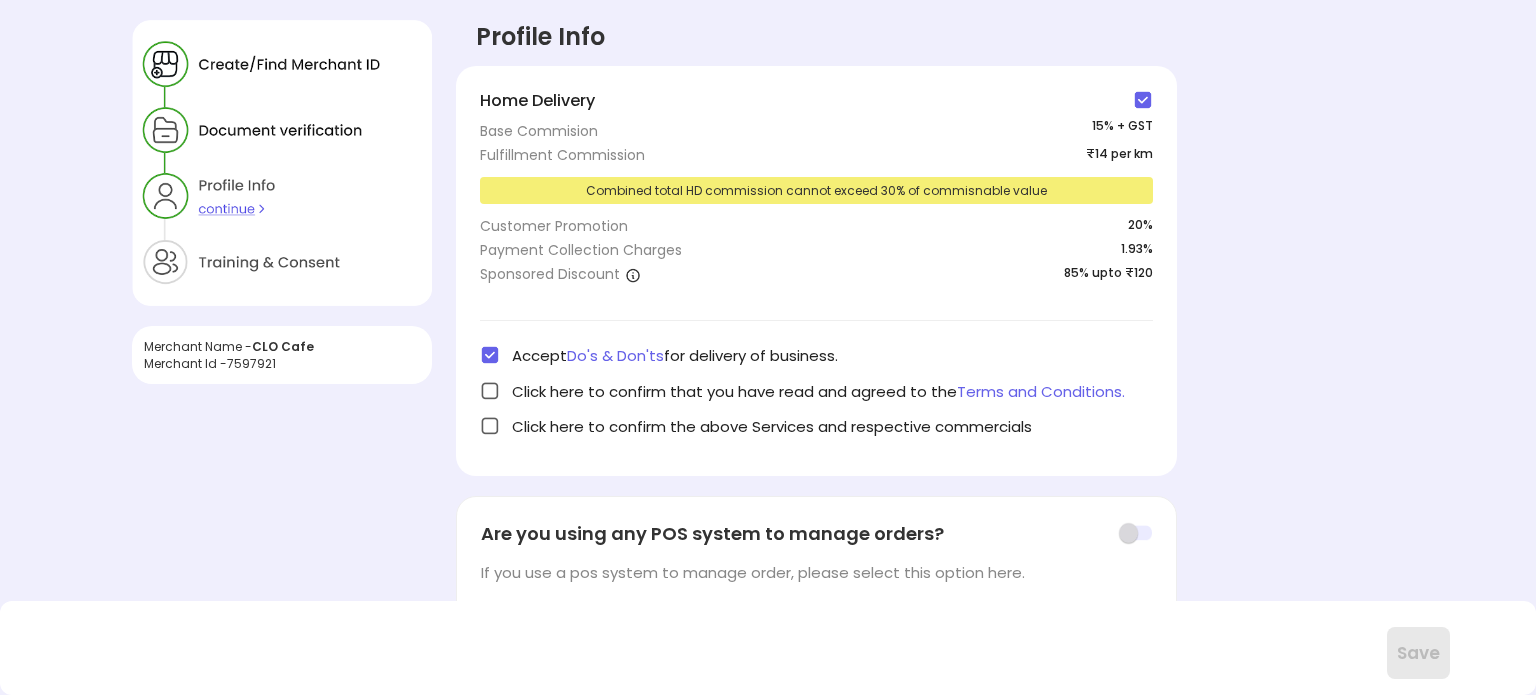 click at bounding box center (490, 391) 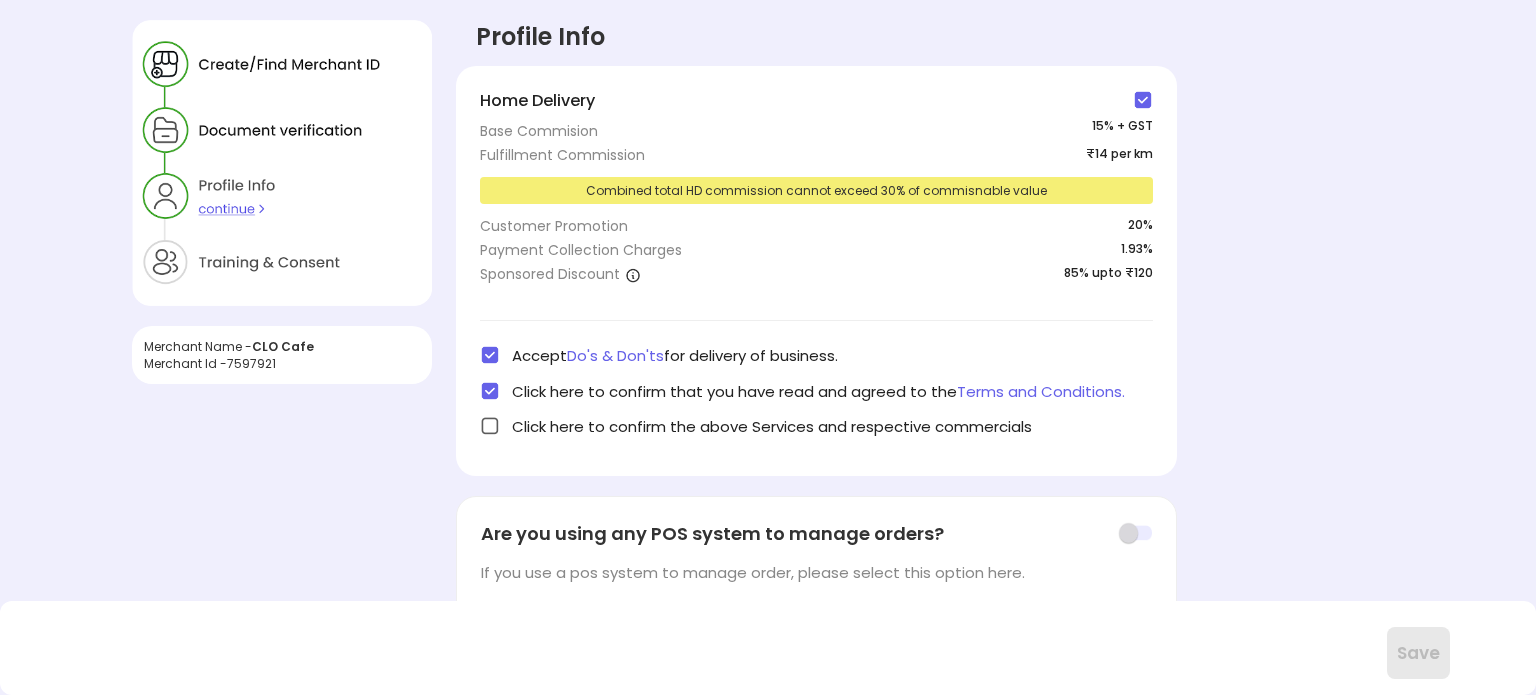 click at bounding box center [490, 426] 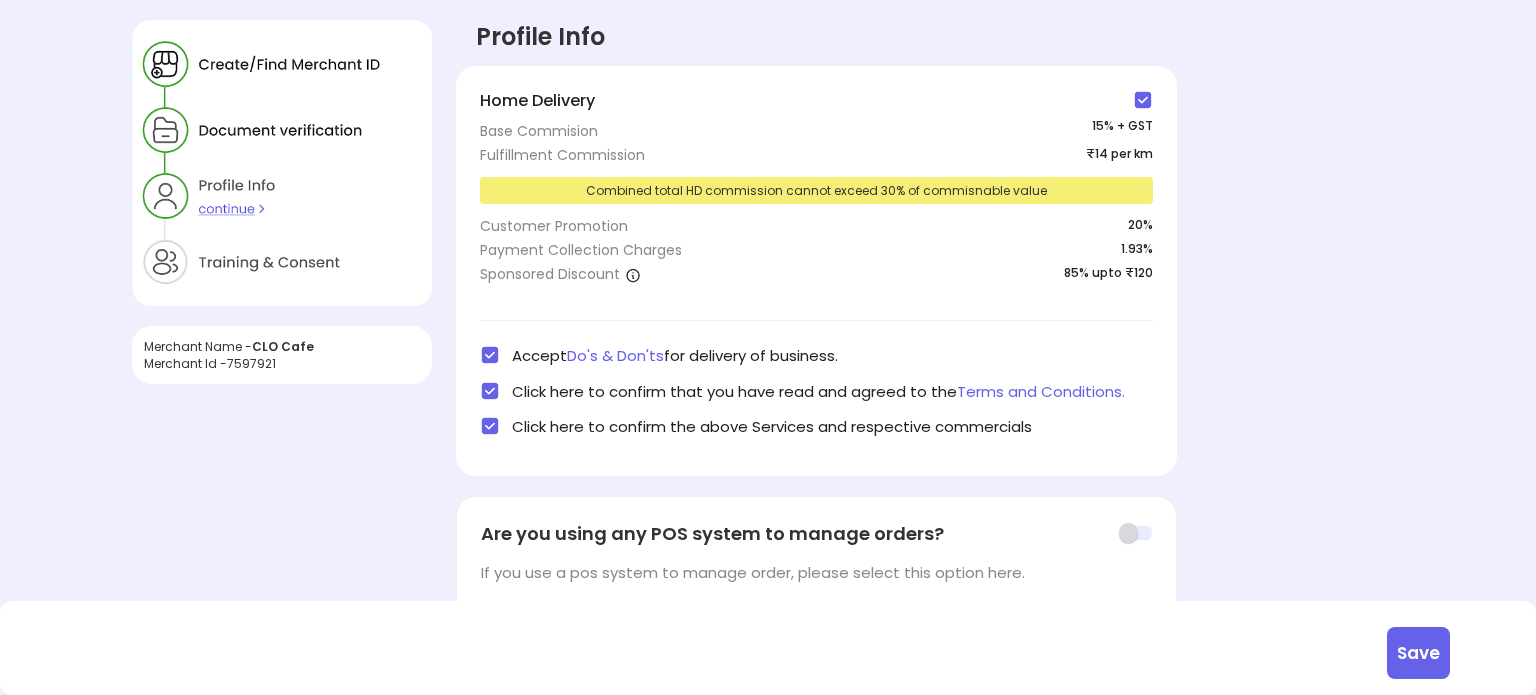 click at bounding box center (490, 426) 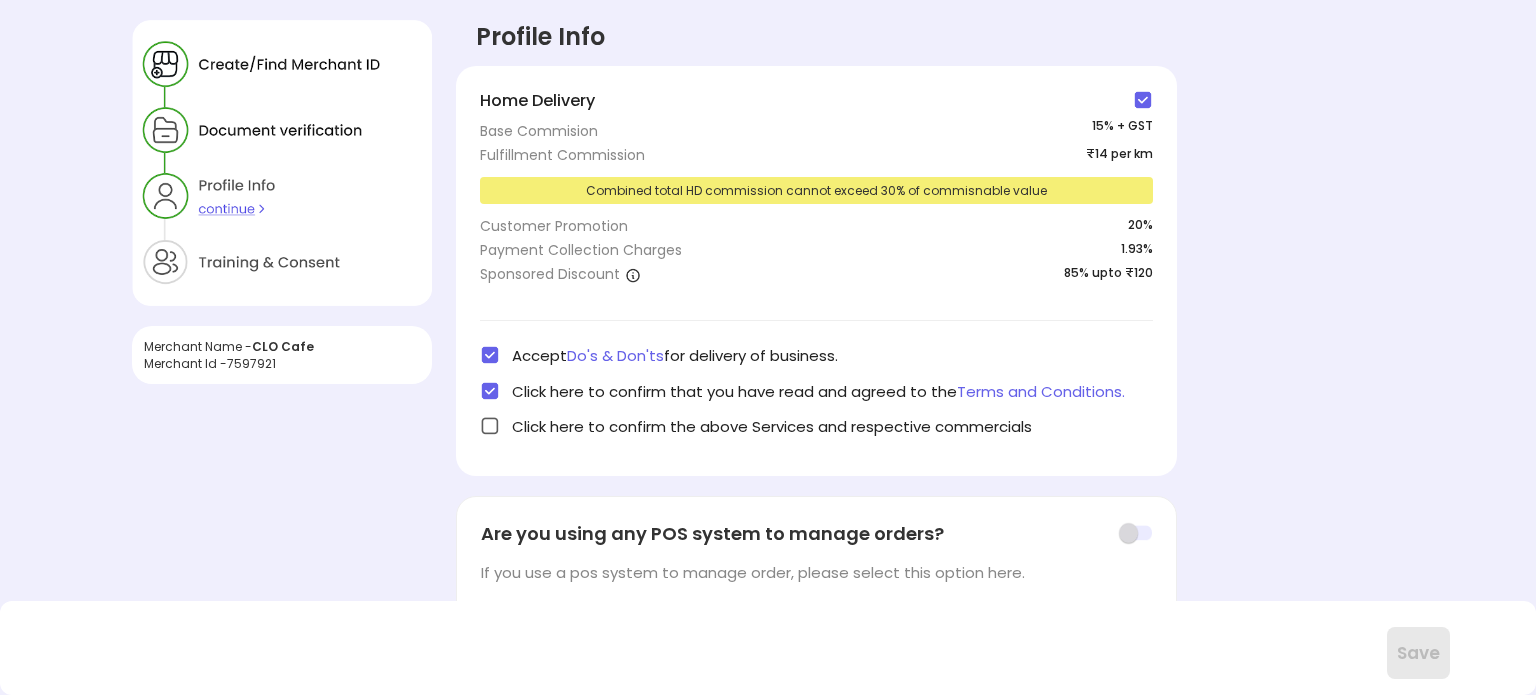 click at bounding box center [490, 426] 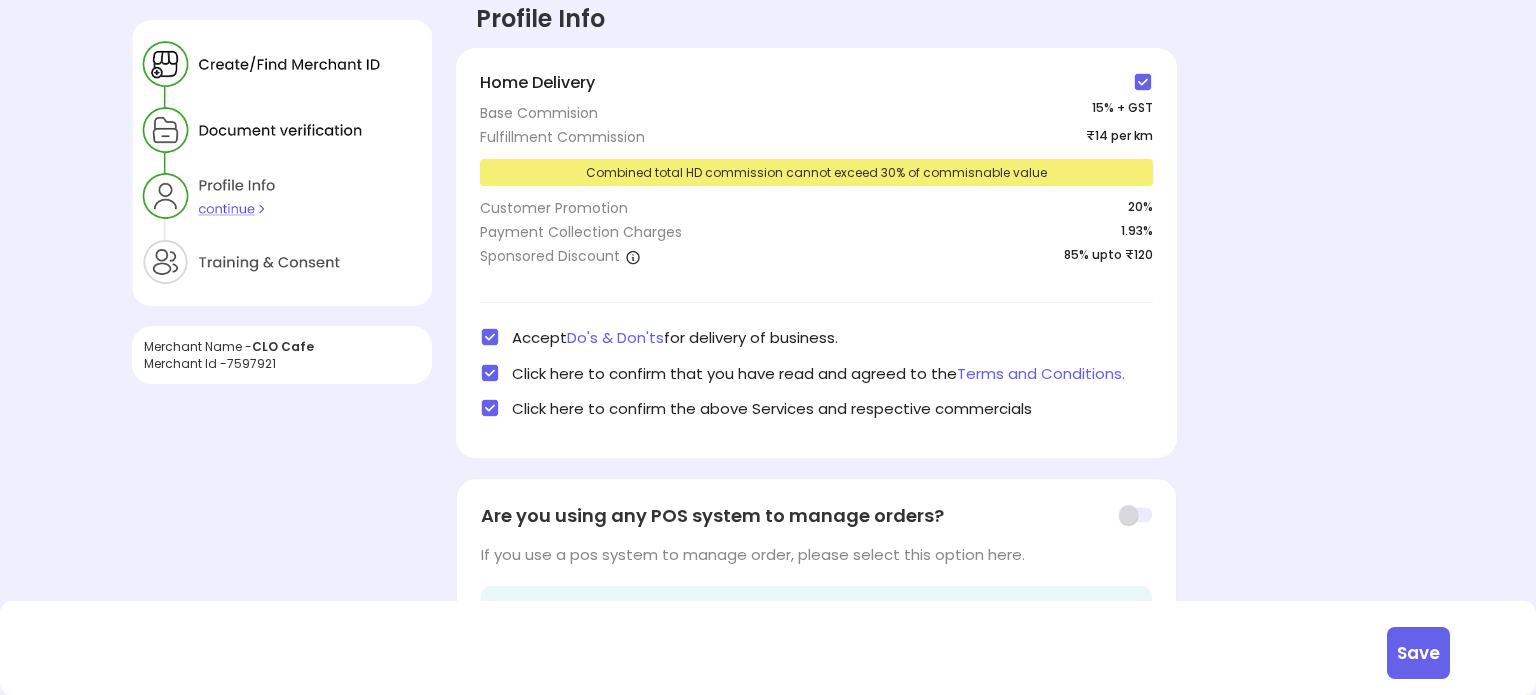 scroll, scrollTop: 89, scrollLeft: 0, axis: vertical 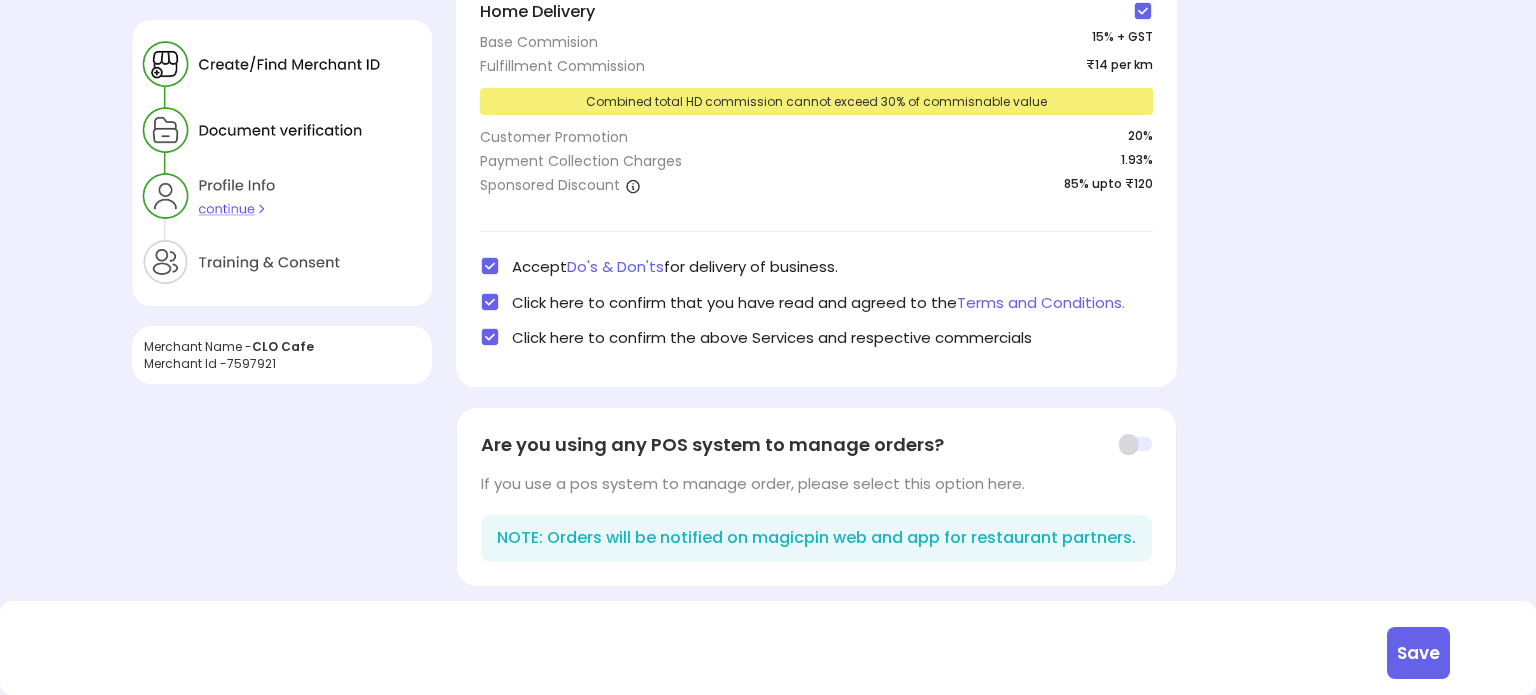 click on "Save" at bounding box center [1418, 653] 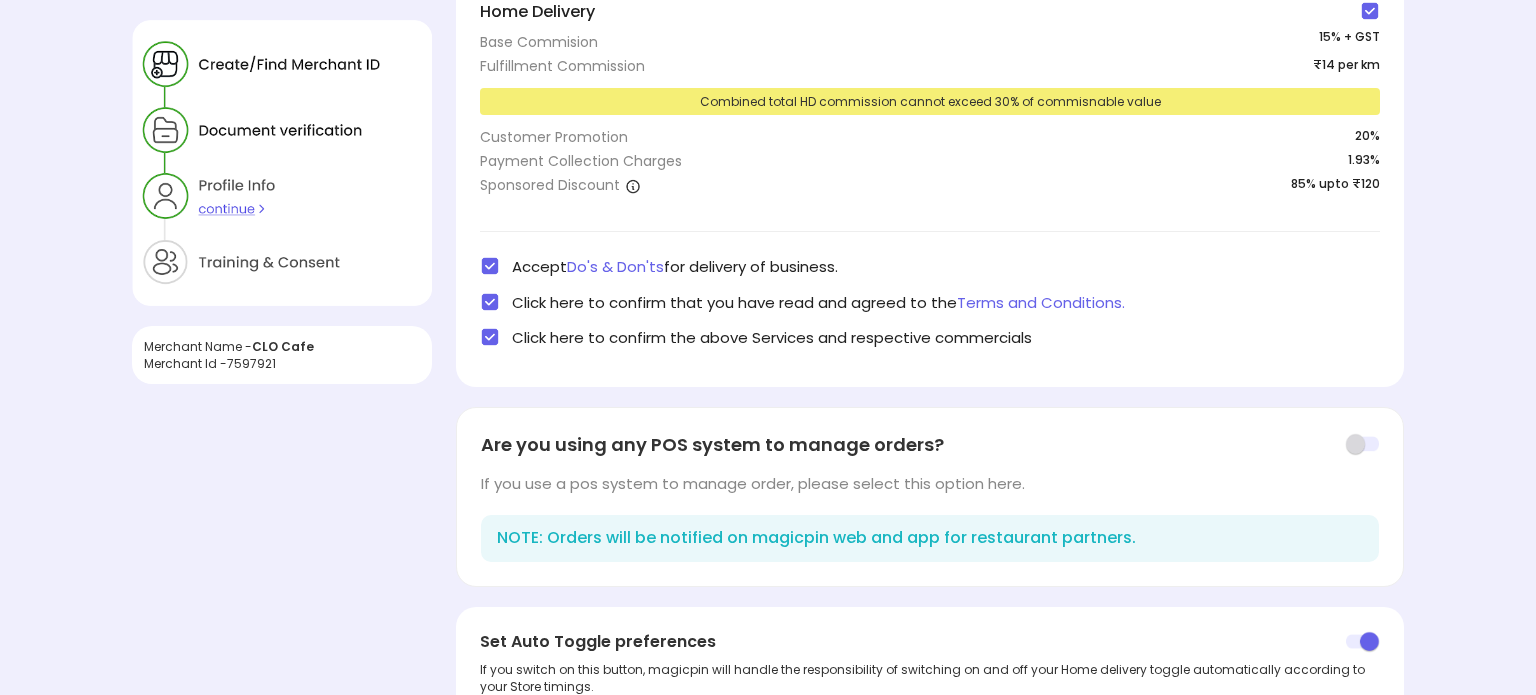 scroll, scrollTop: 247, scrollLeft: 0, axis: vertical 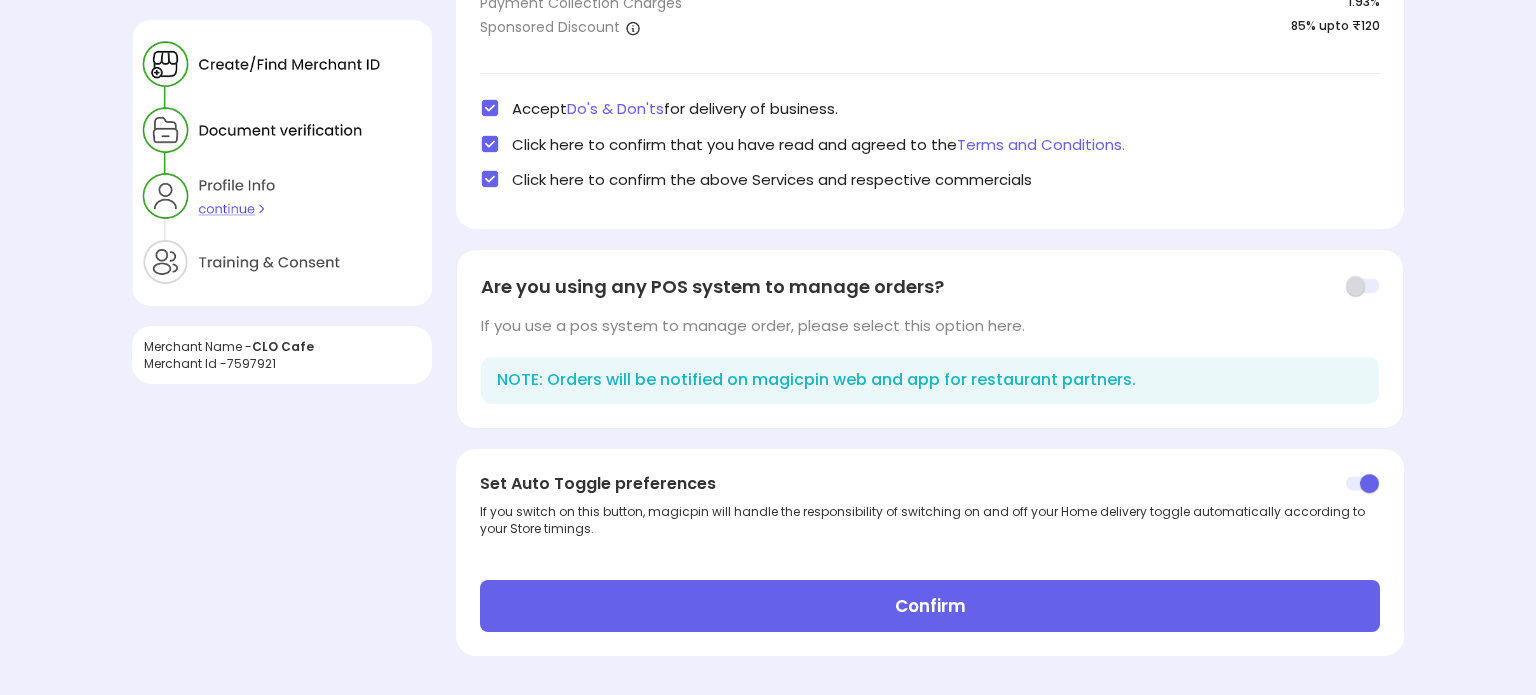 click at bounding box center [1363, 484] 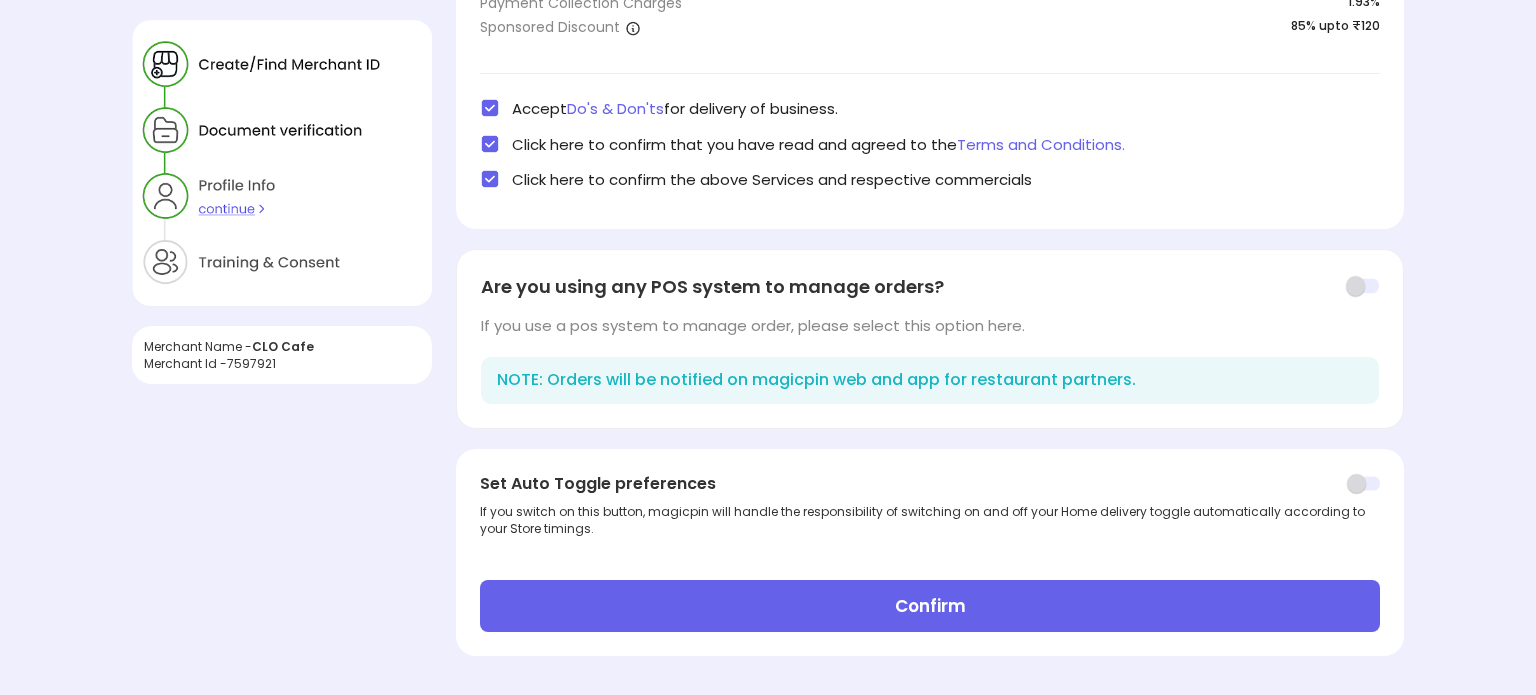 click at bounding box center (1363, 484) 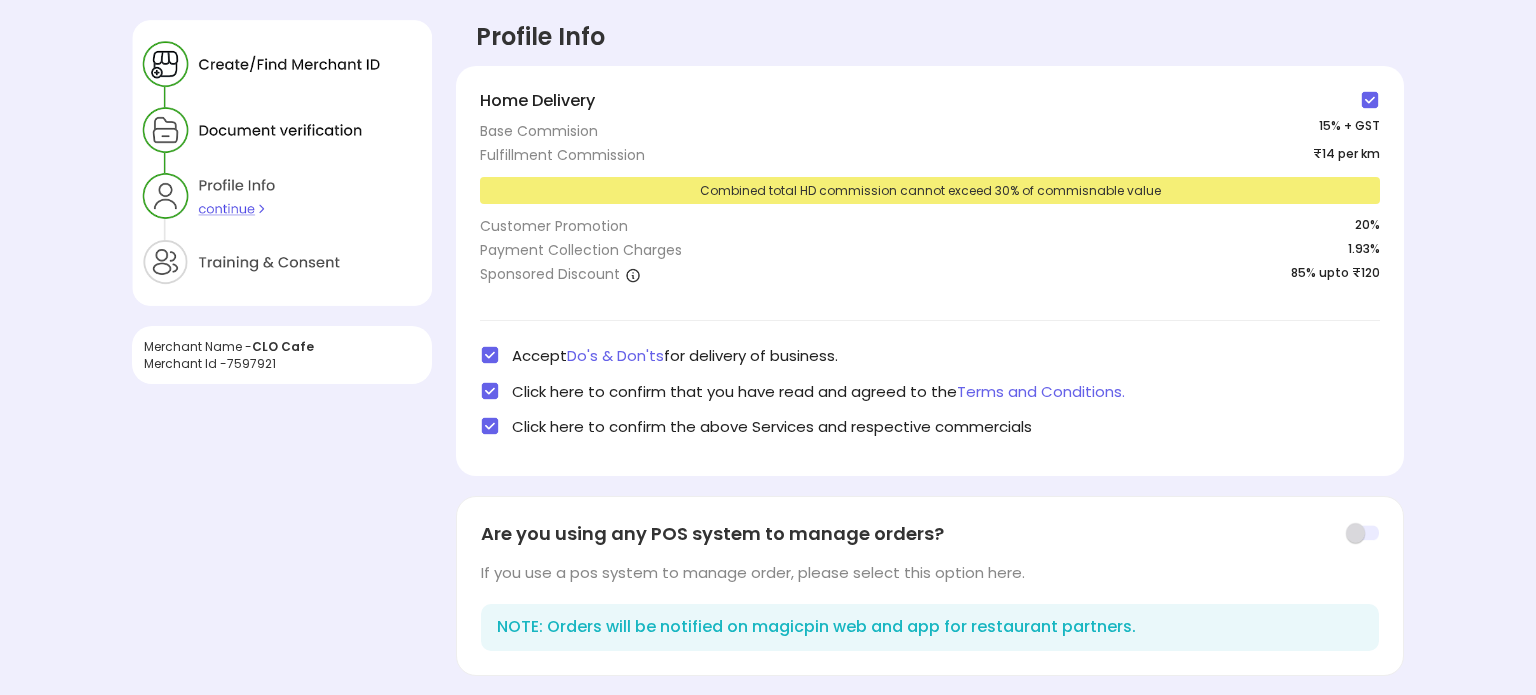 scroll, scrollTop: 247, scrollLeft: 0, axis: vertical 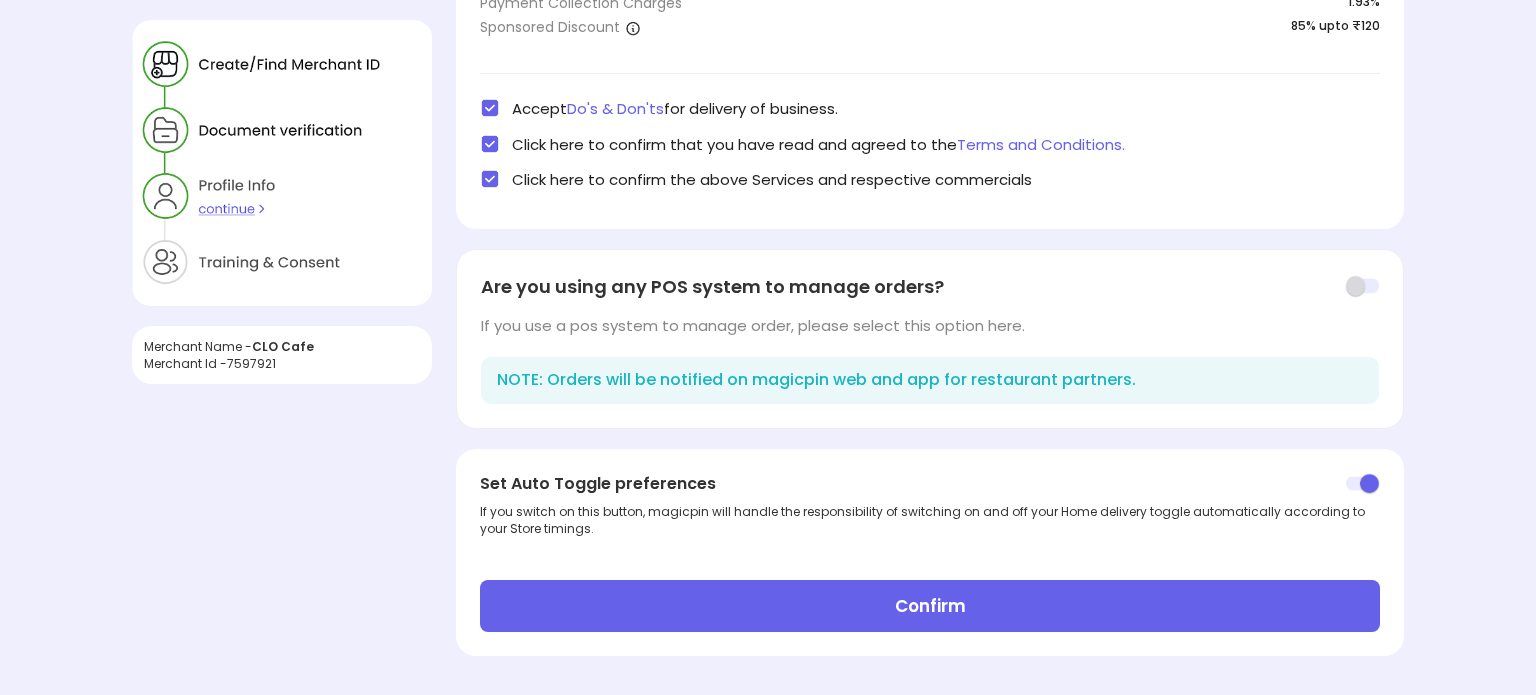 click on "Confirm" at bounding box center (930, 606) 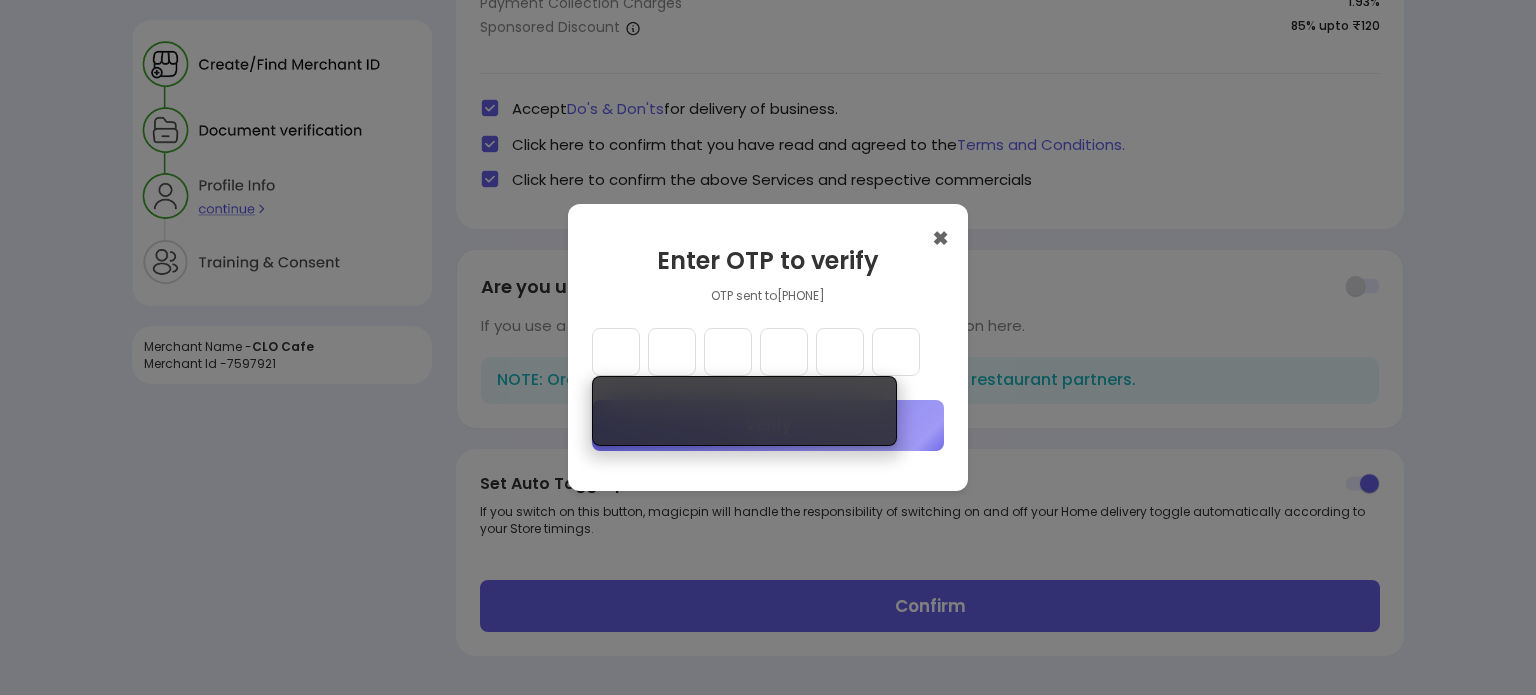 click at bounding box center (616, 352) 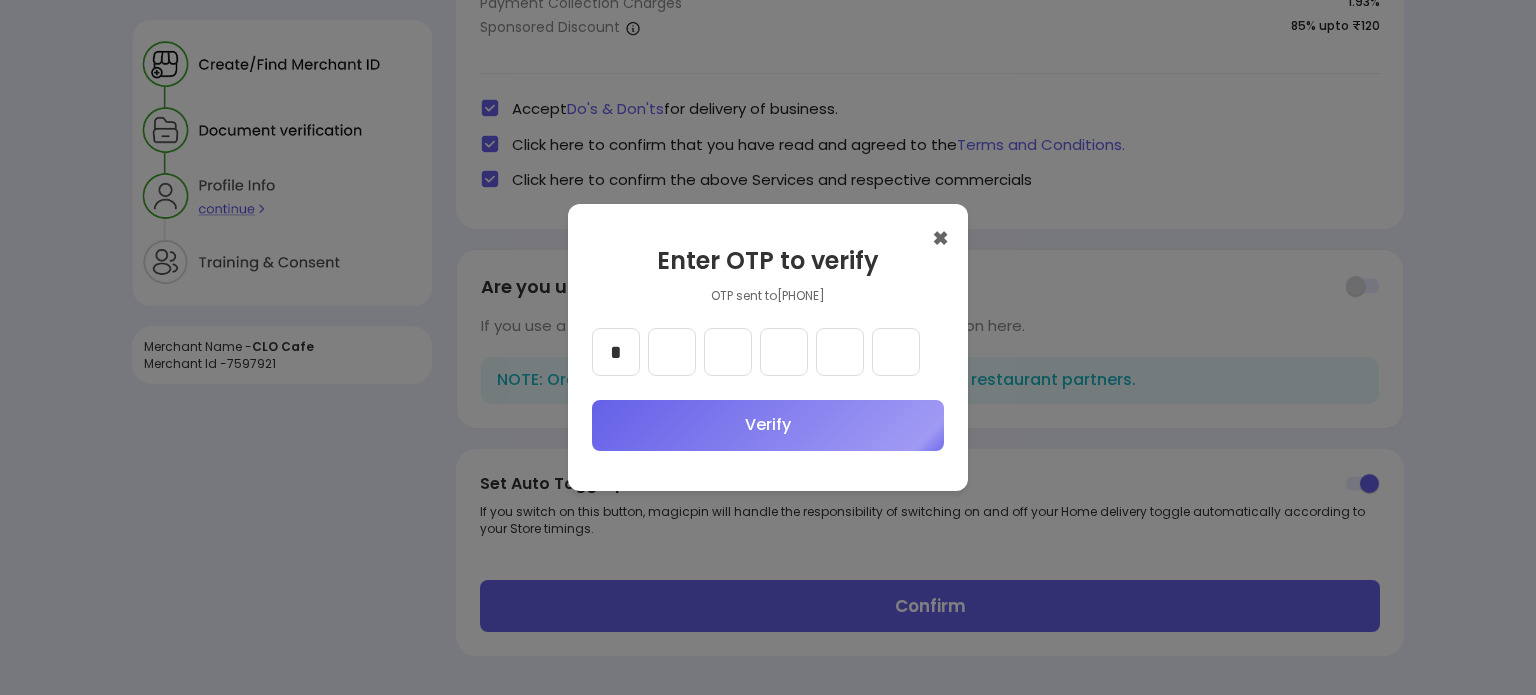 type on "*" 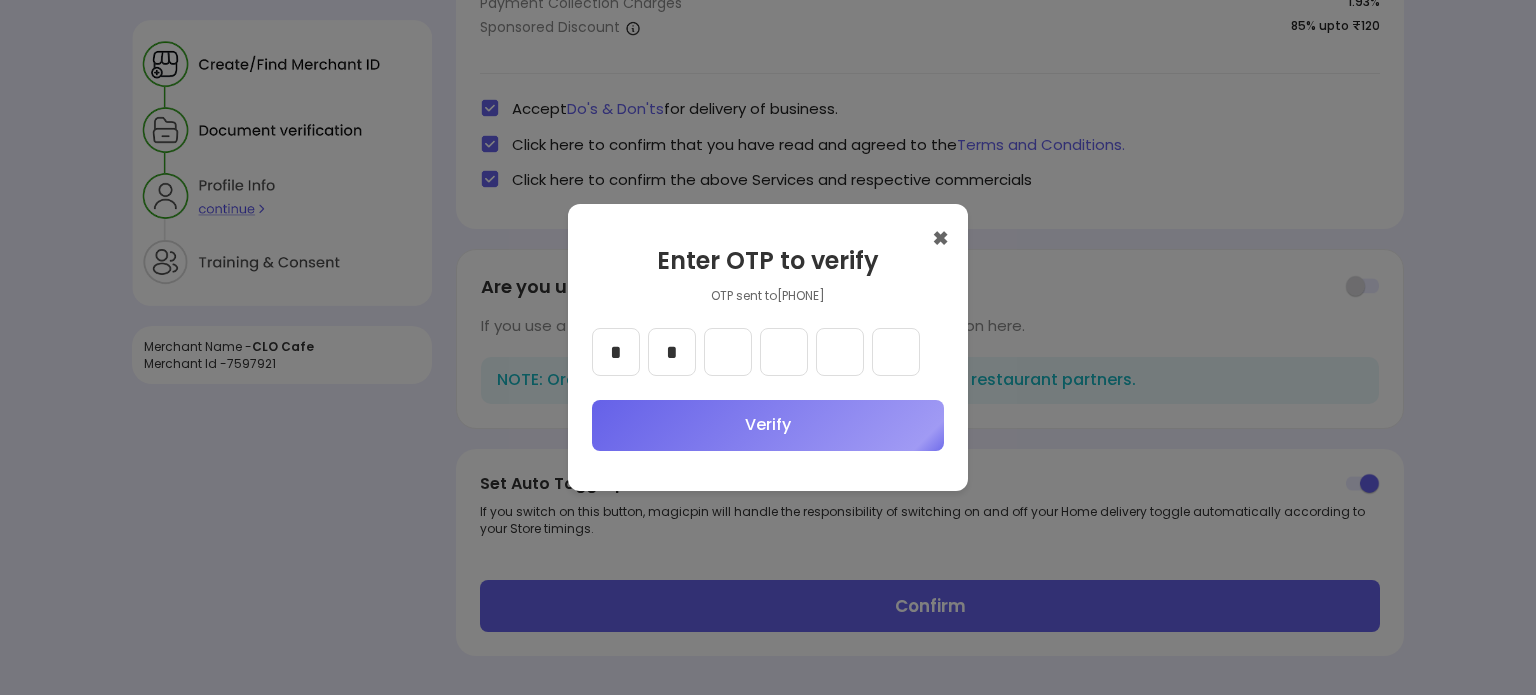 type on "*" 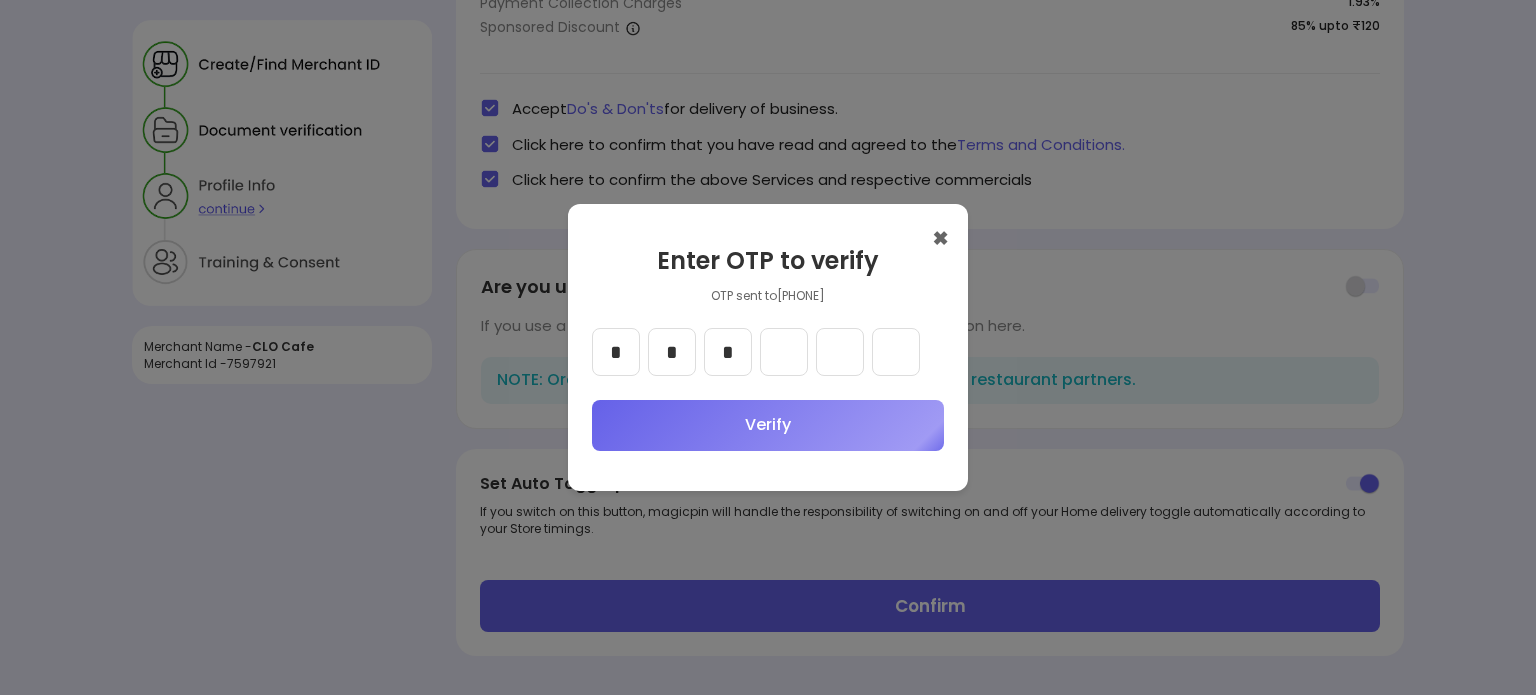 type on "*" 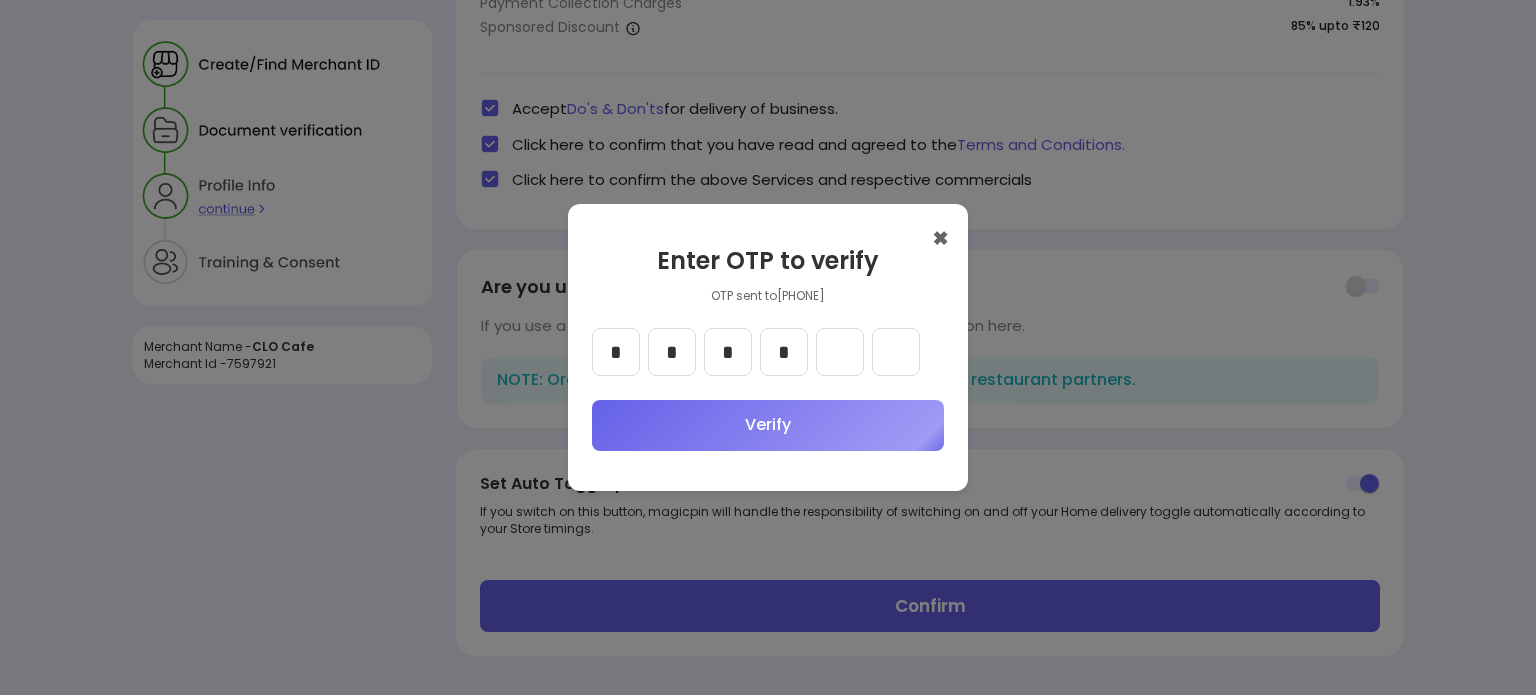 type on "*" 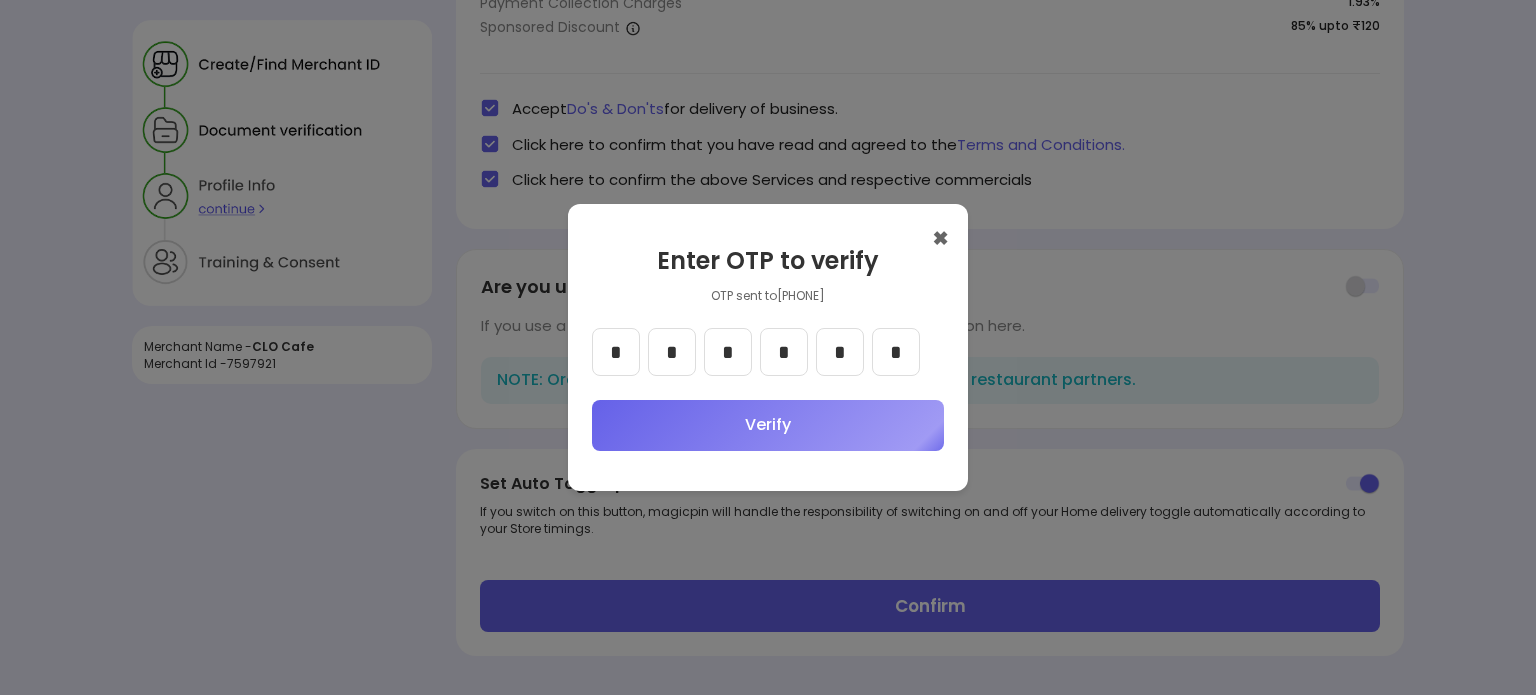 type on "*" 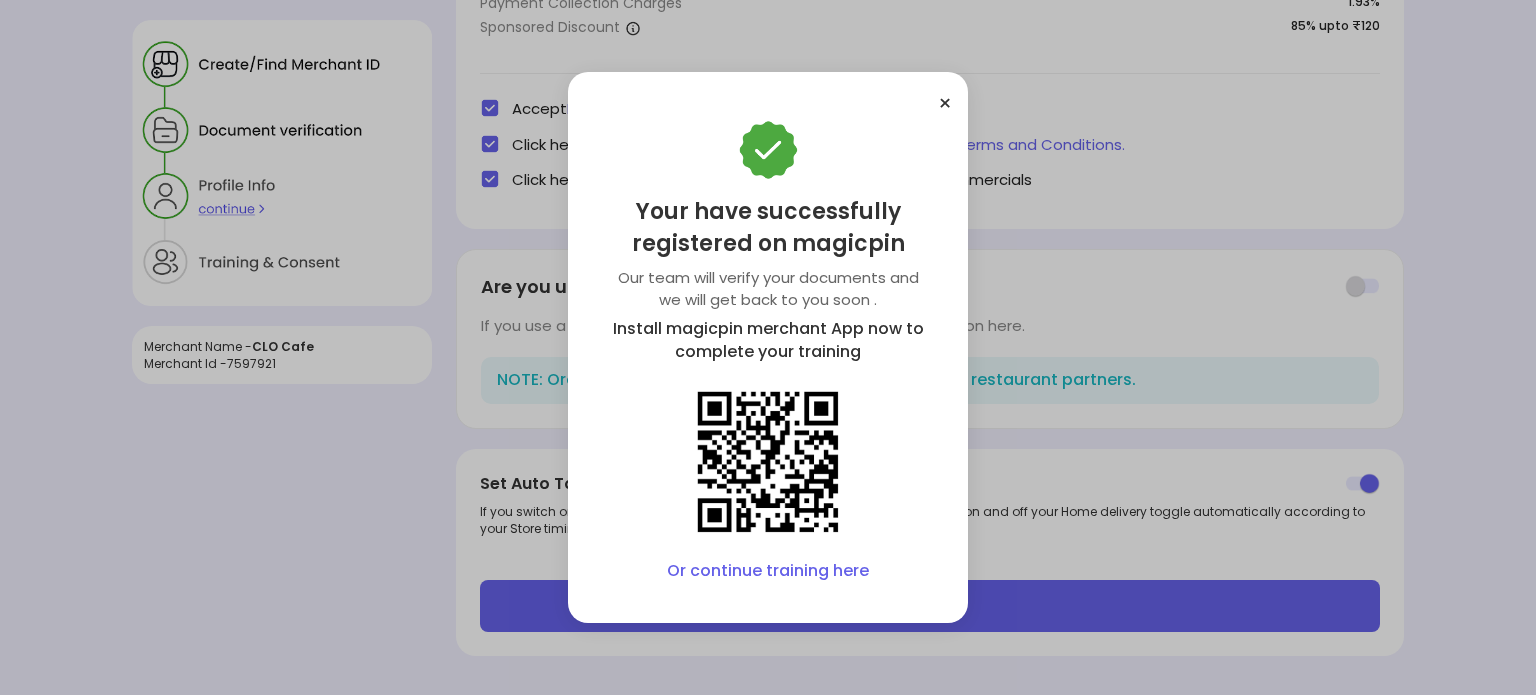 click on "Or continue training here" at bounding box center [768, 571] 